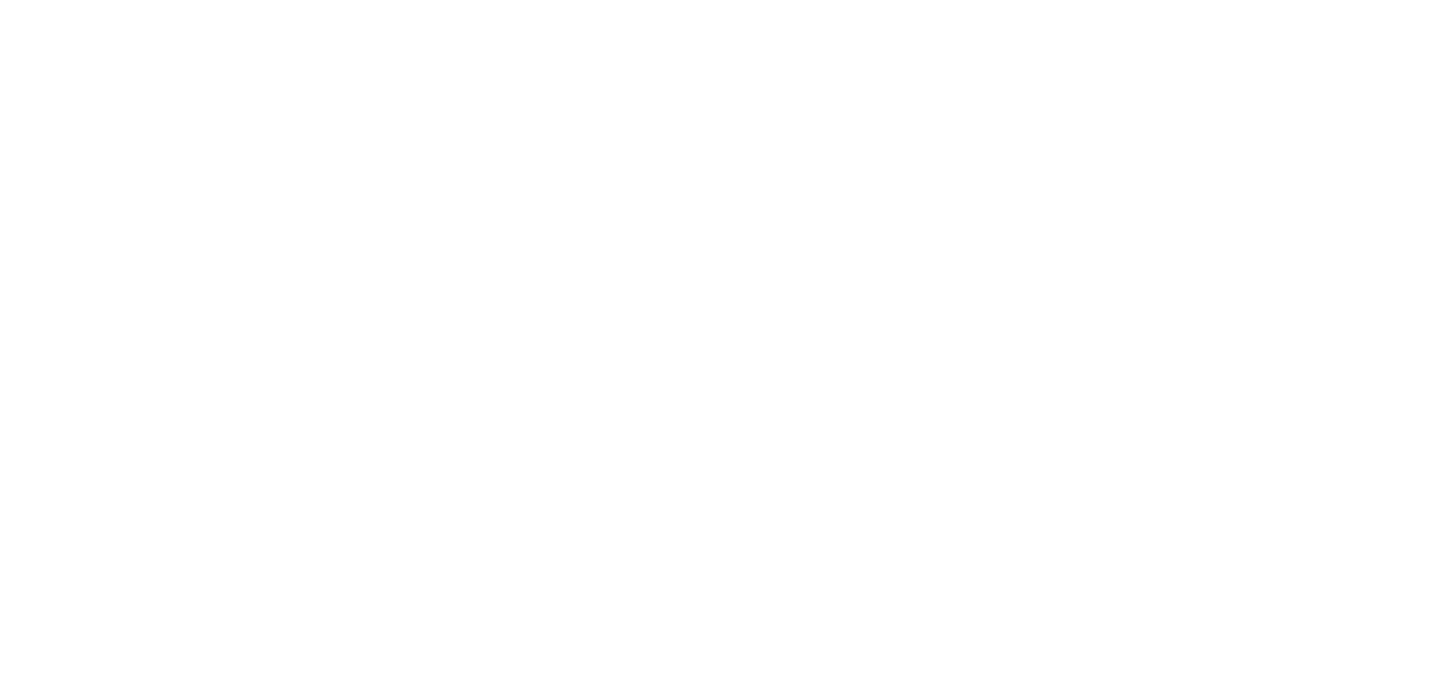 scroll, scrollTop: 0, scrollLeft: 0, axis: both 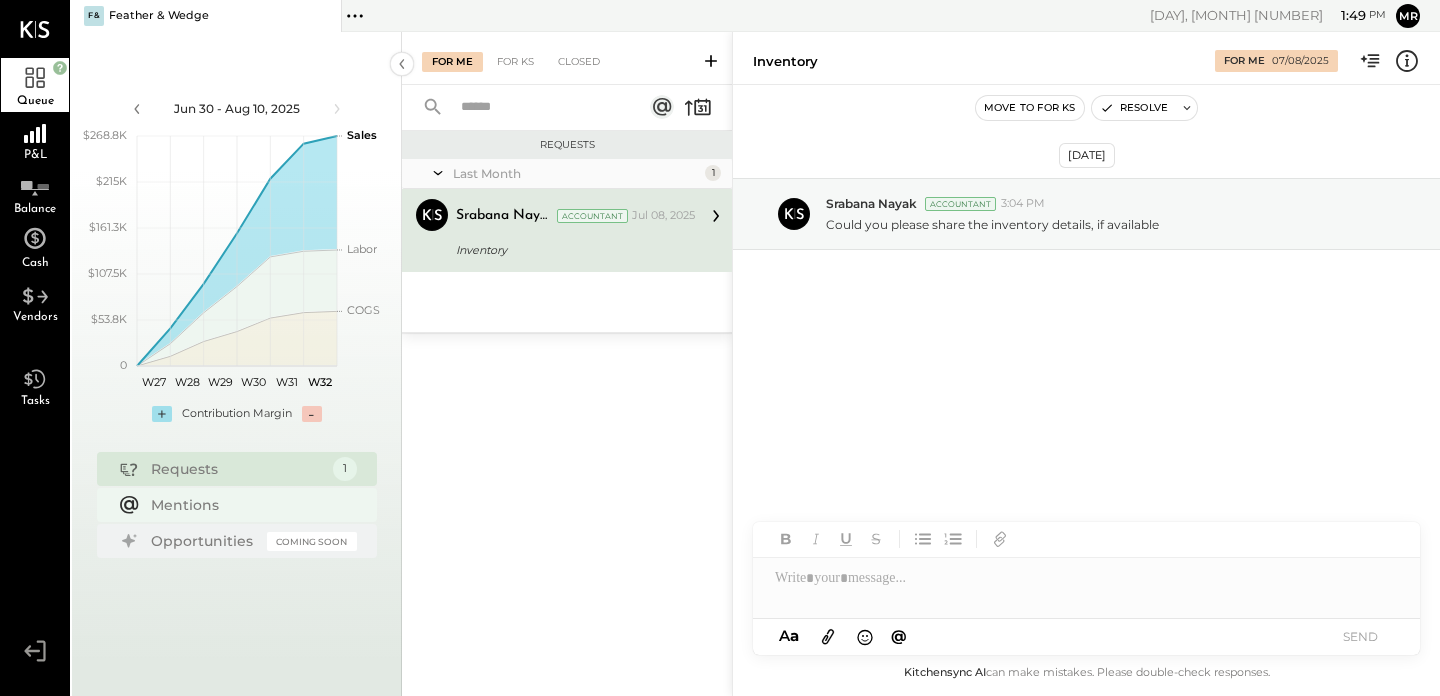 click on "Mentions" at bounding box center [249, 505] 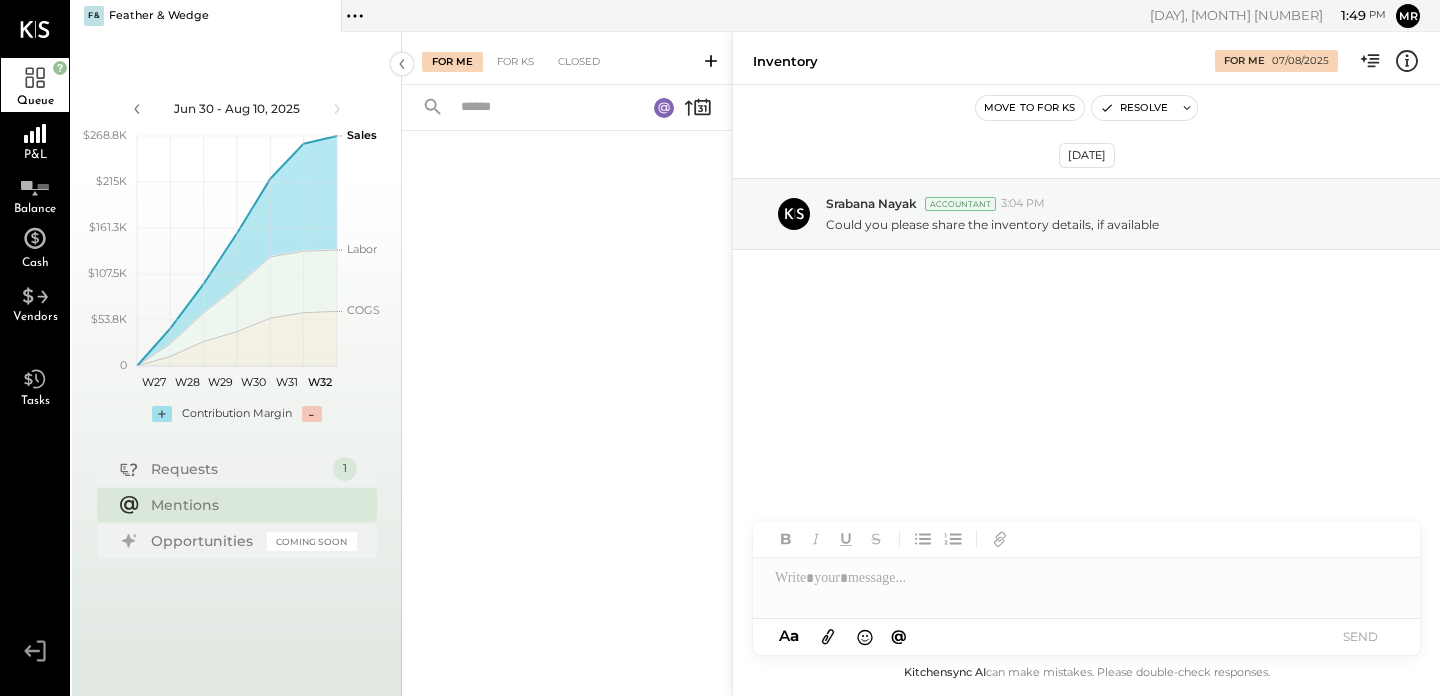 click 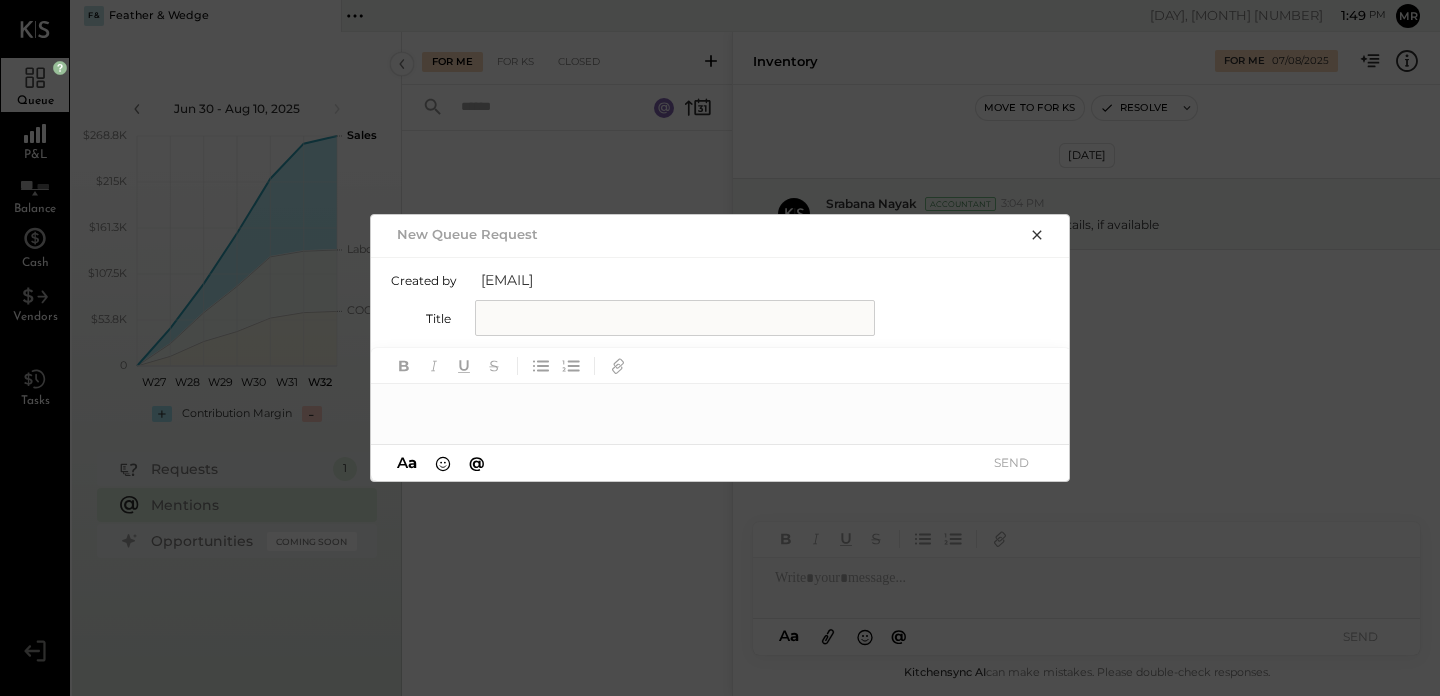 click at bounding box center [675, 318] 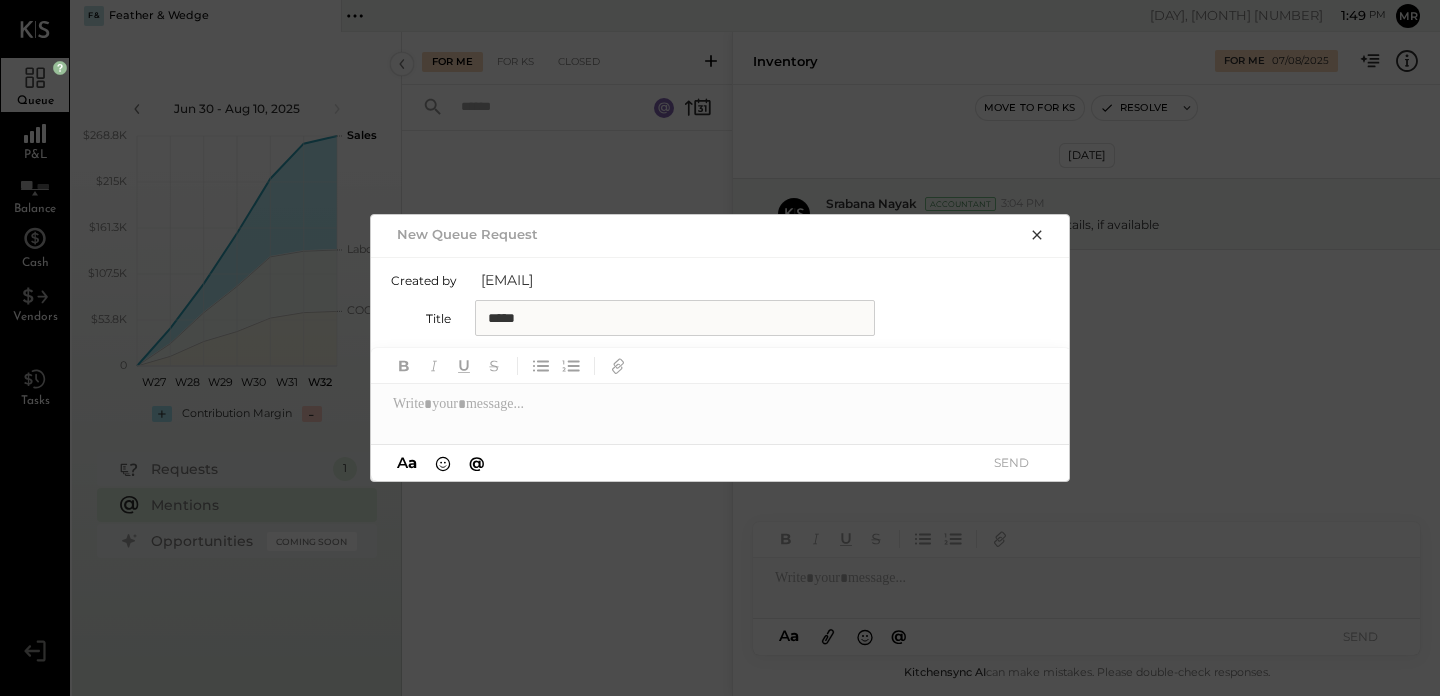 type on "****" 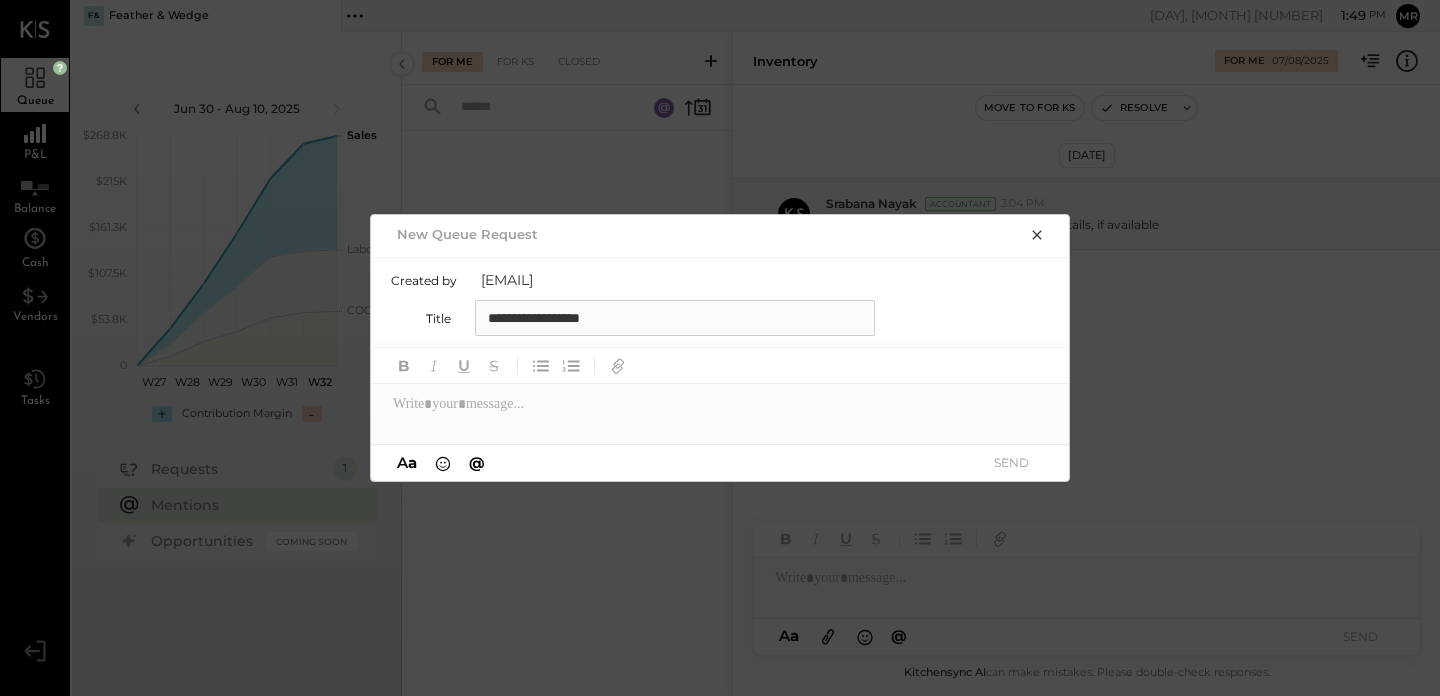 type on "**********" 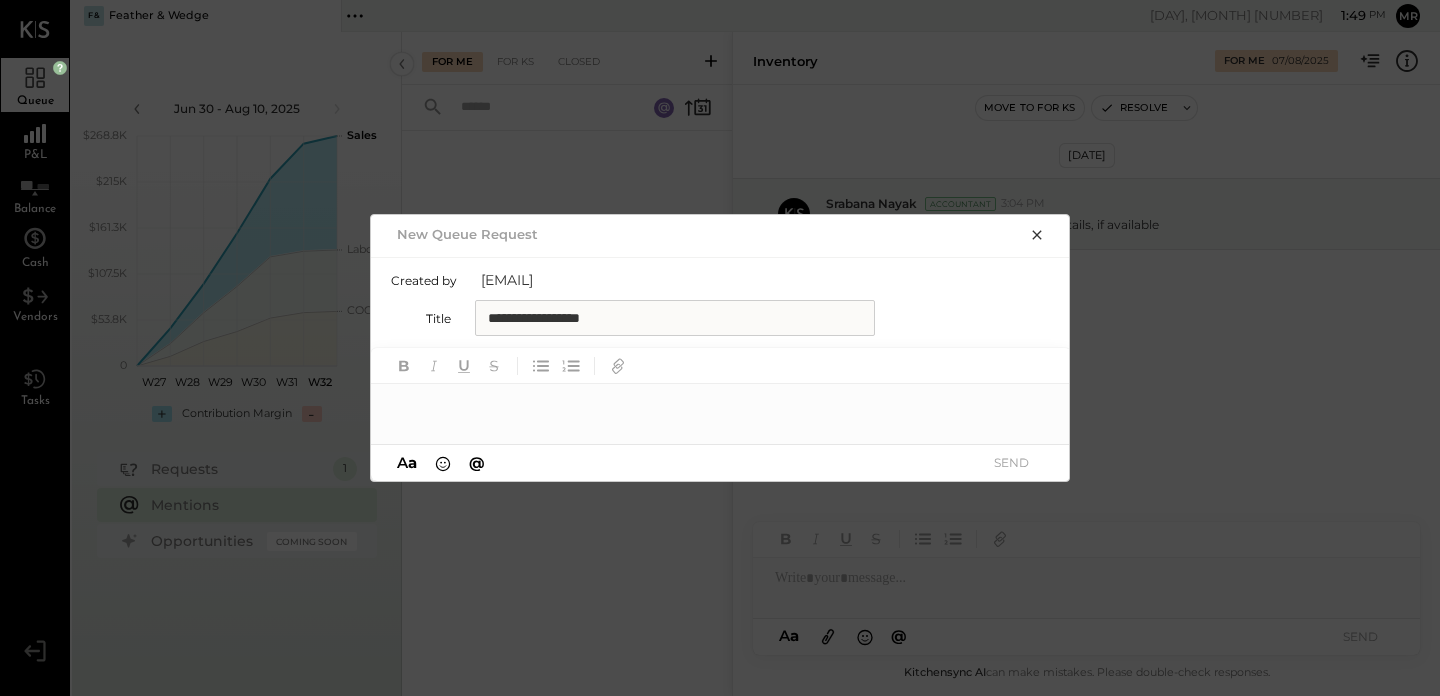 click at bounding box center [721, 404] 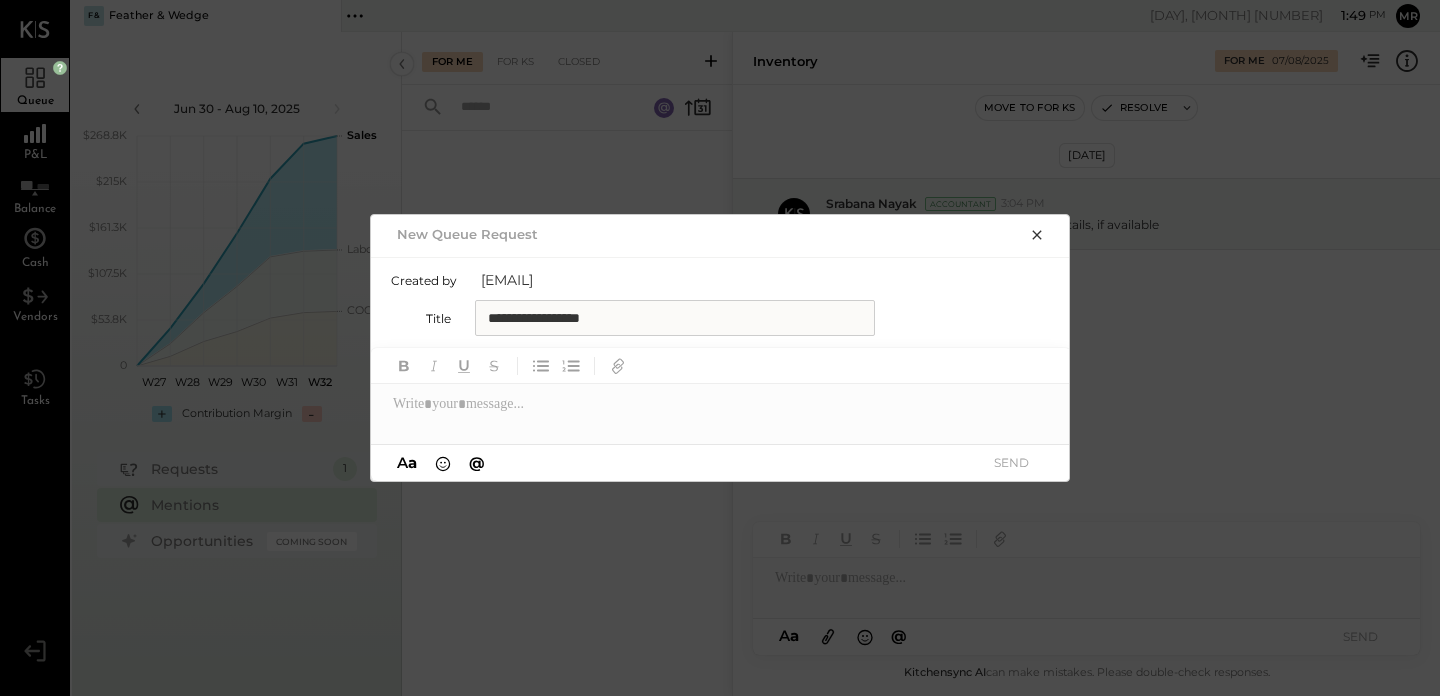 click on "@" at bounding box center [477, 462] 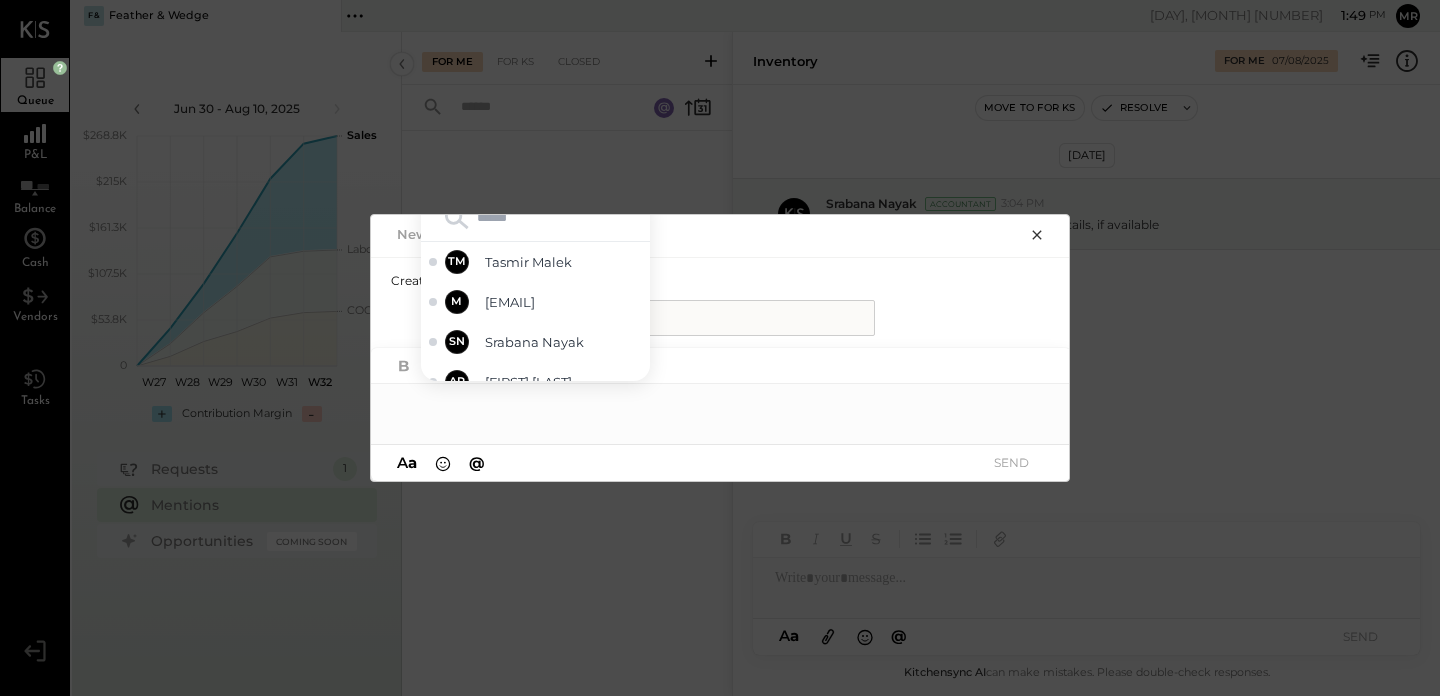 click at bounding box center [535, 218] 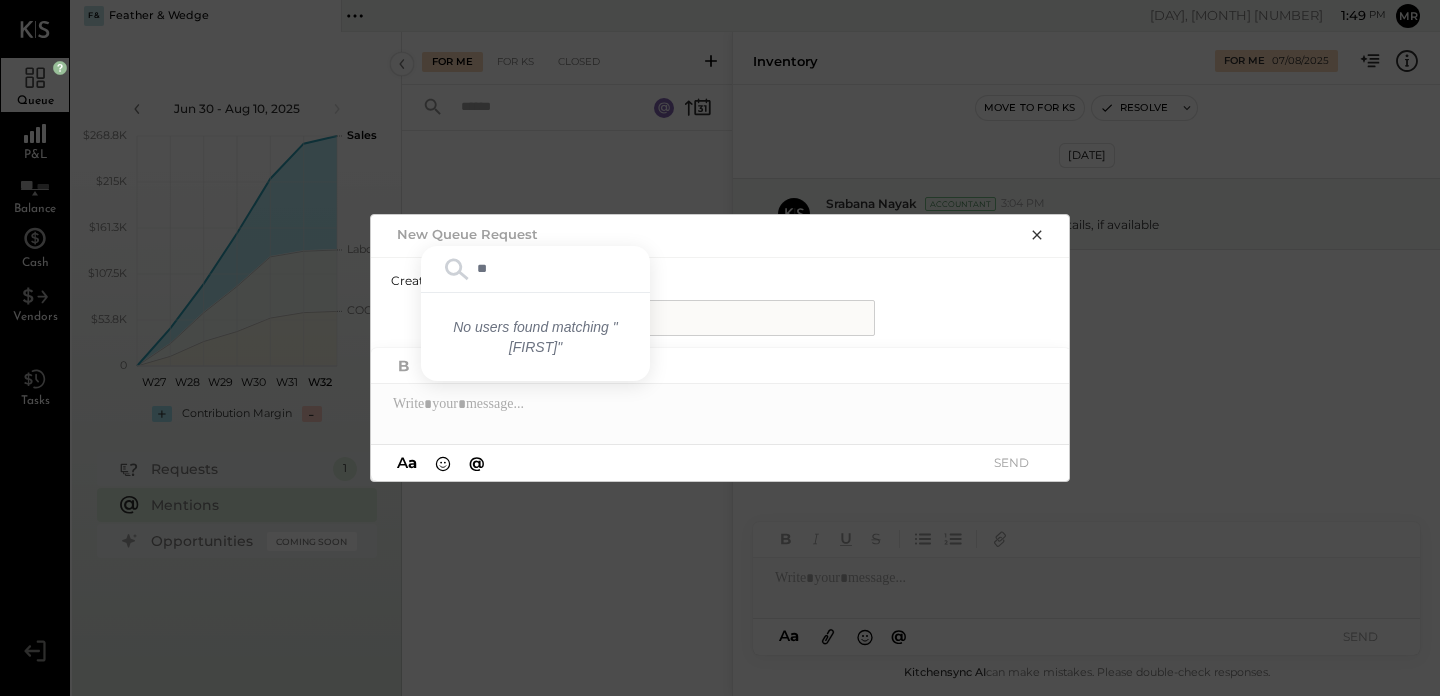 type on "*" 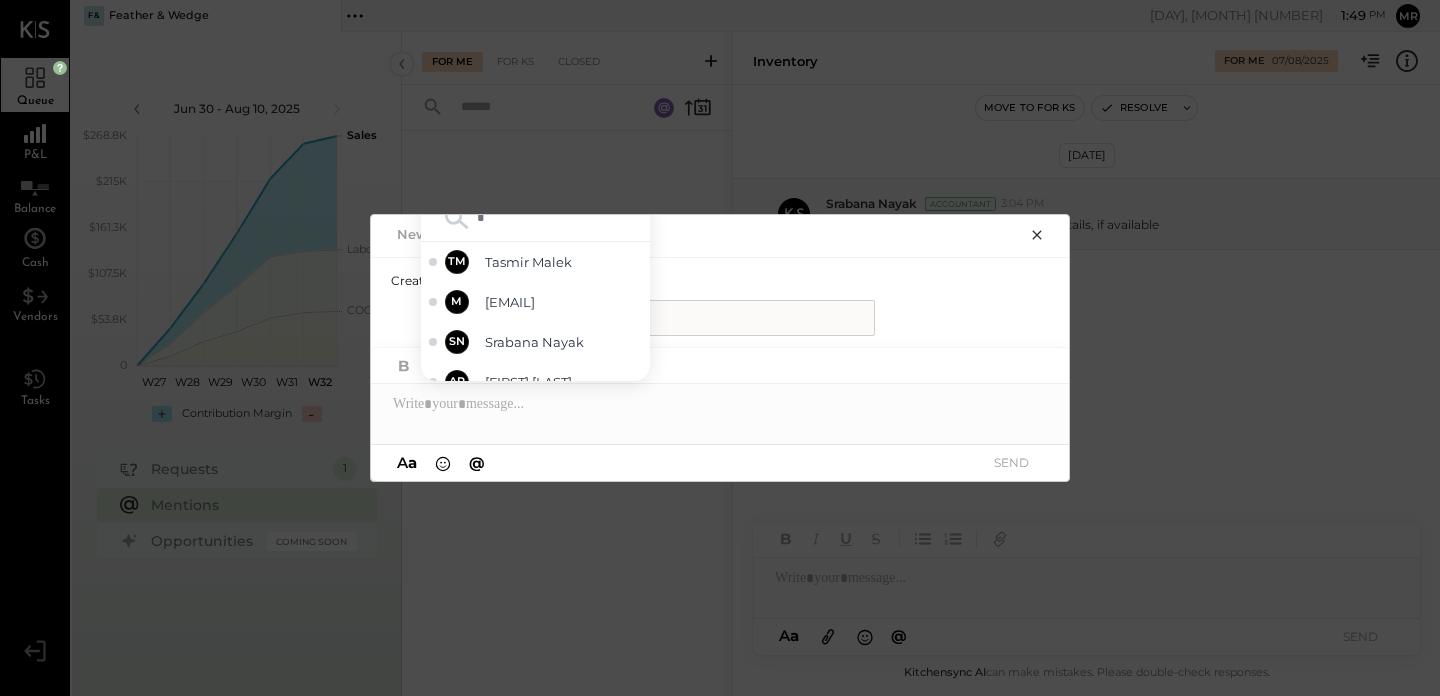 type 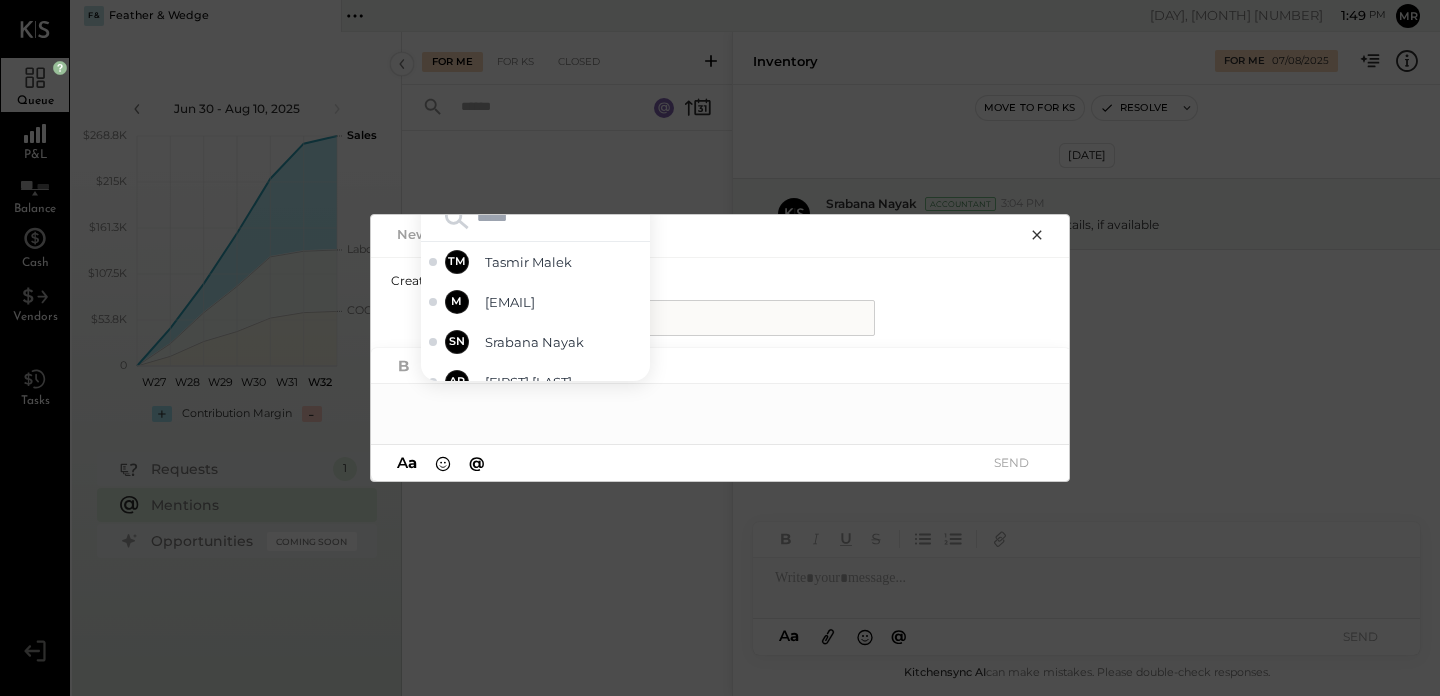 click at bounding box center (721, 396) 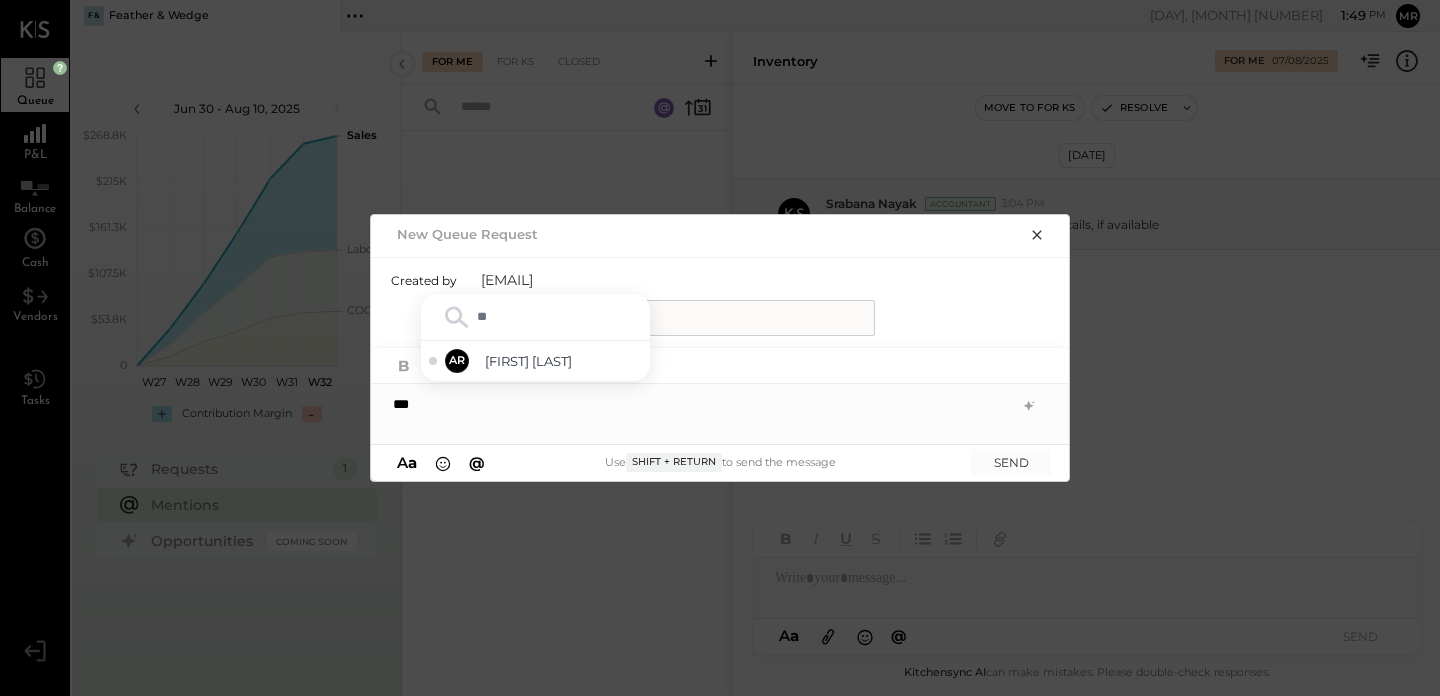 type on "*" 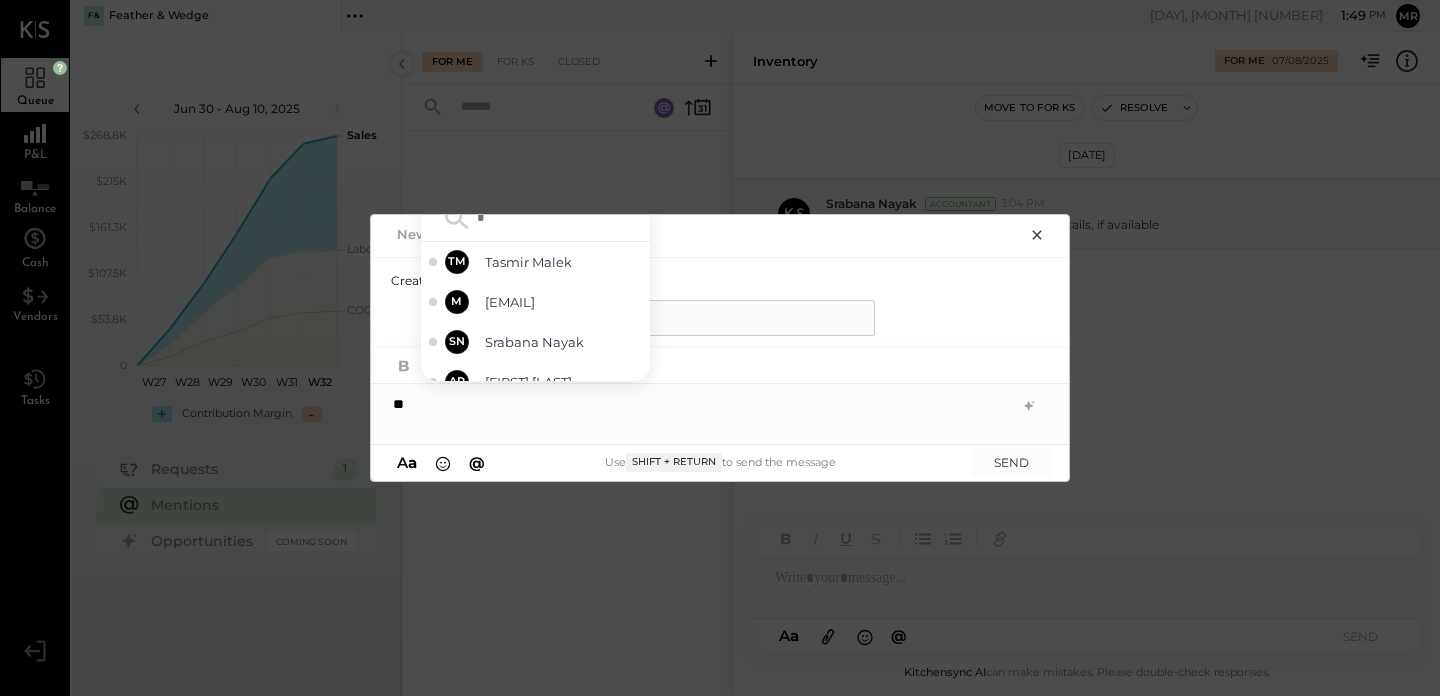 type 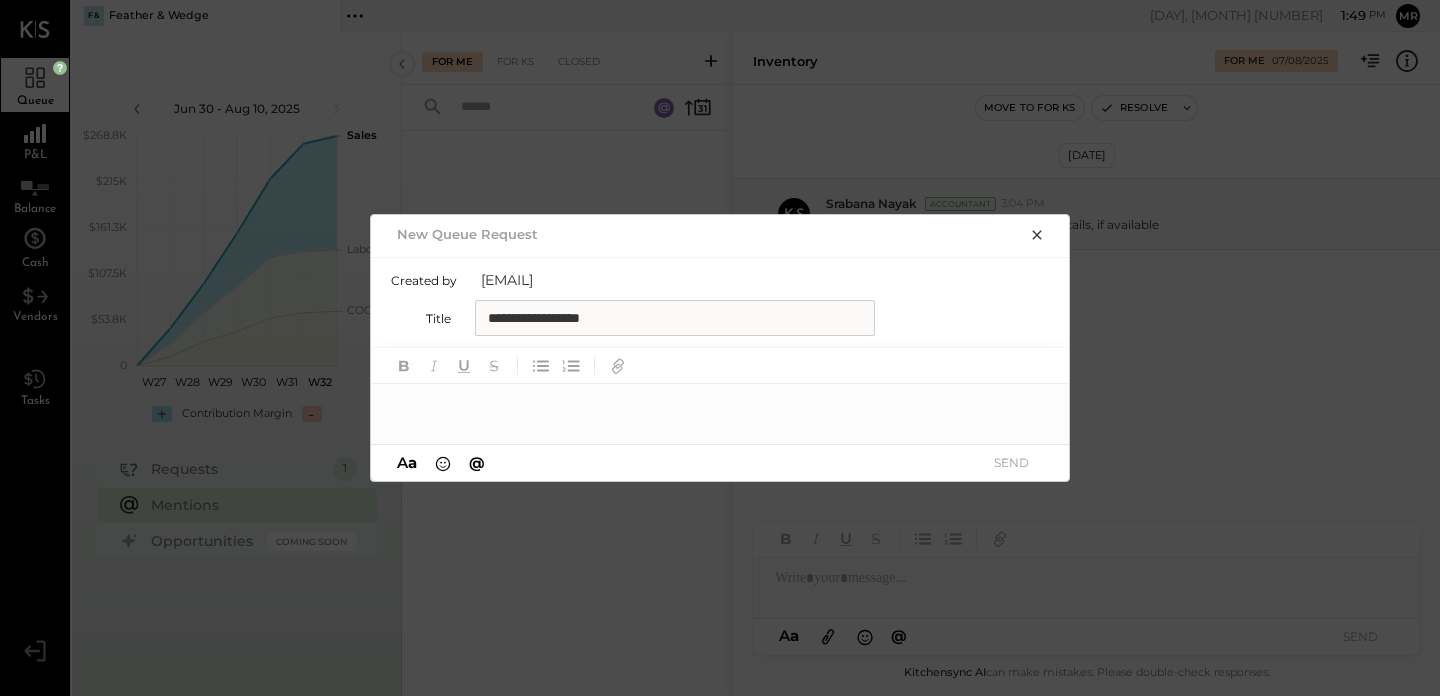 click on "@" at bounding box center [477, 462] 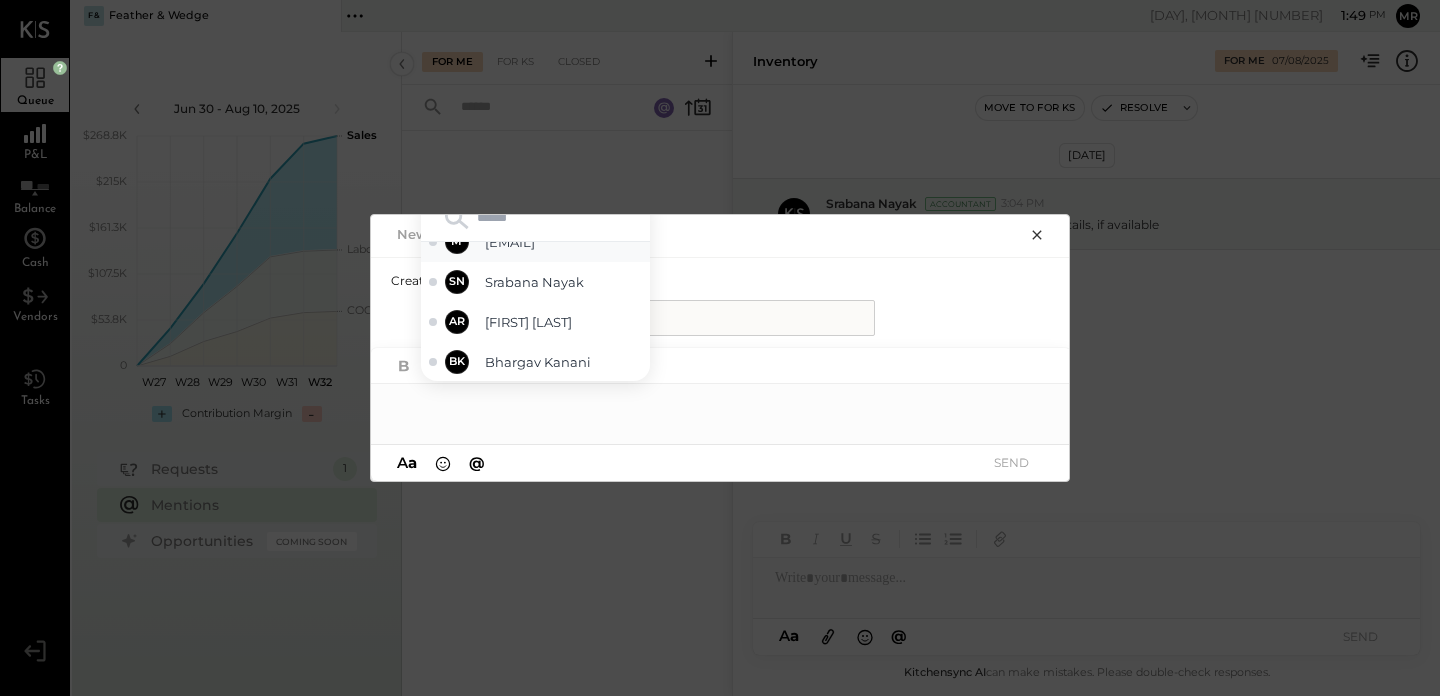 scroll, scrollTop: 0, scrollLeft: 0, axis: both 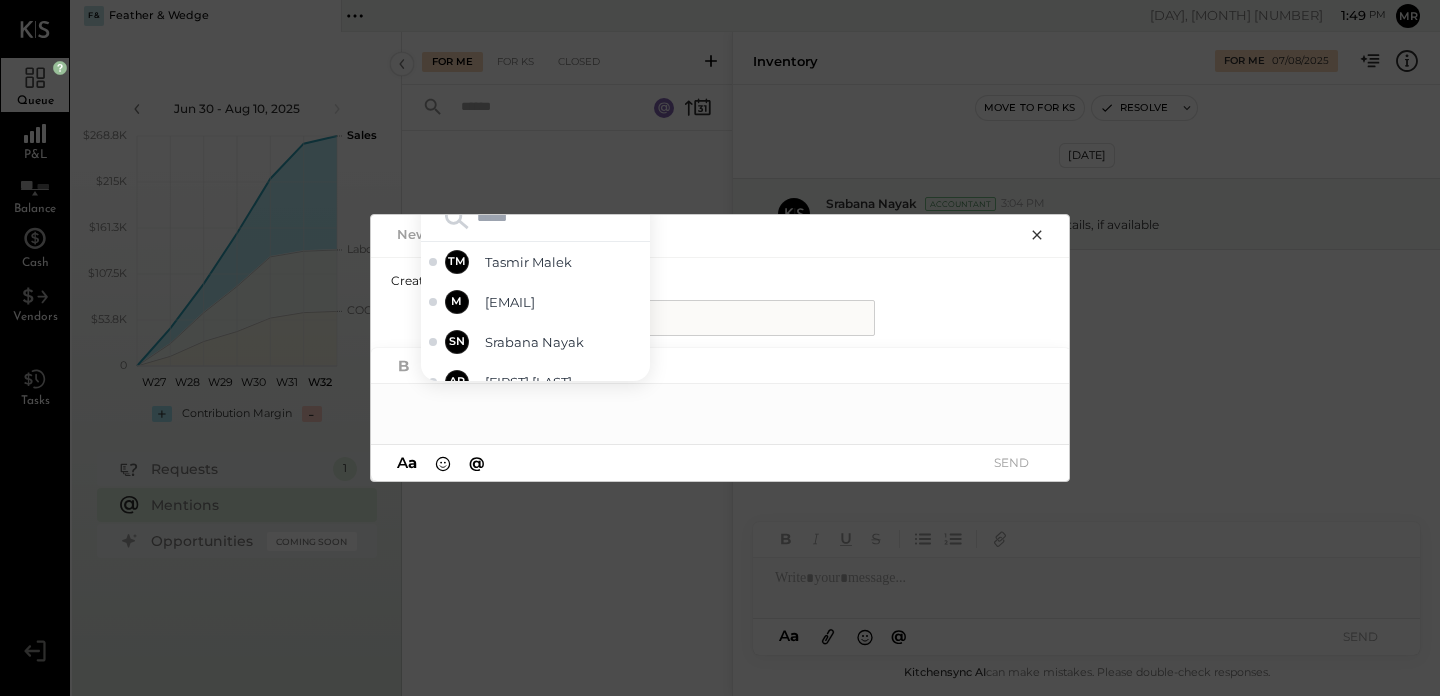 click at bounding box center [1037, 234] 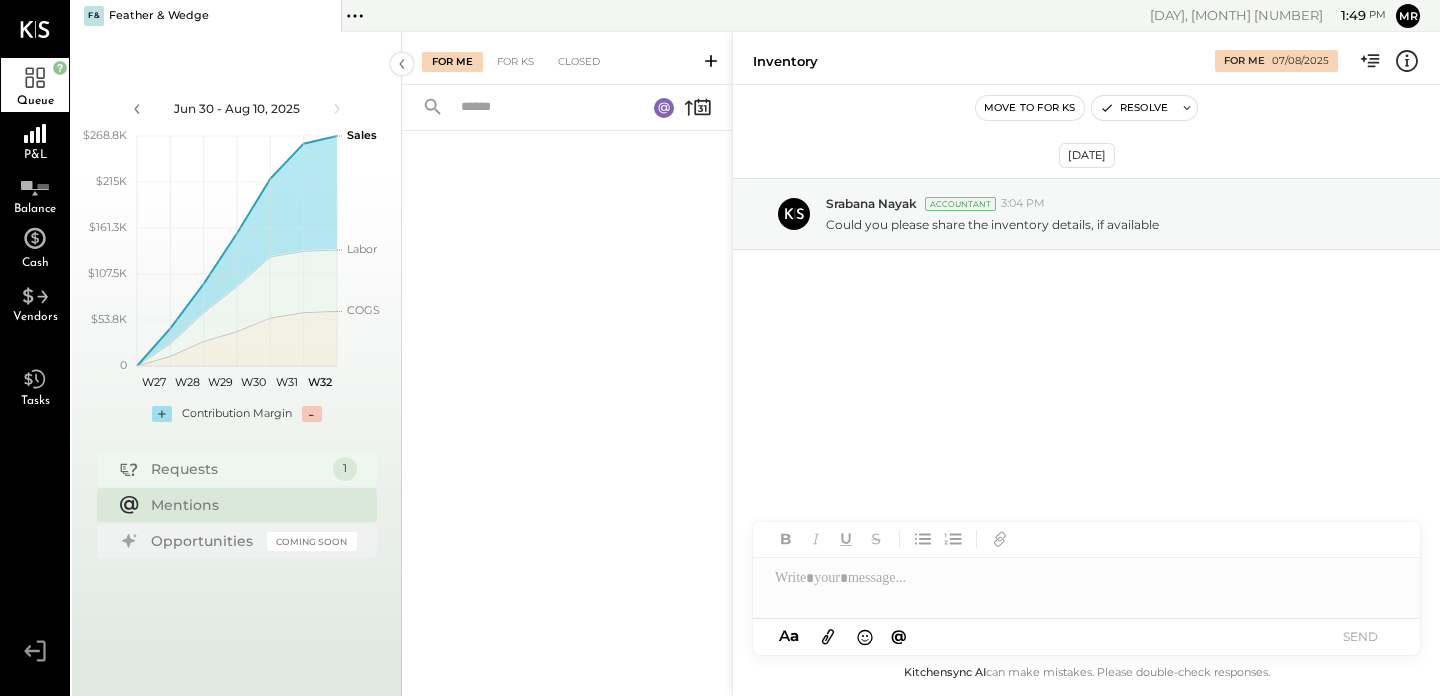 click on "Requests" at bounding box center [237, 469] 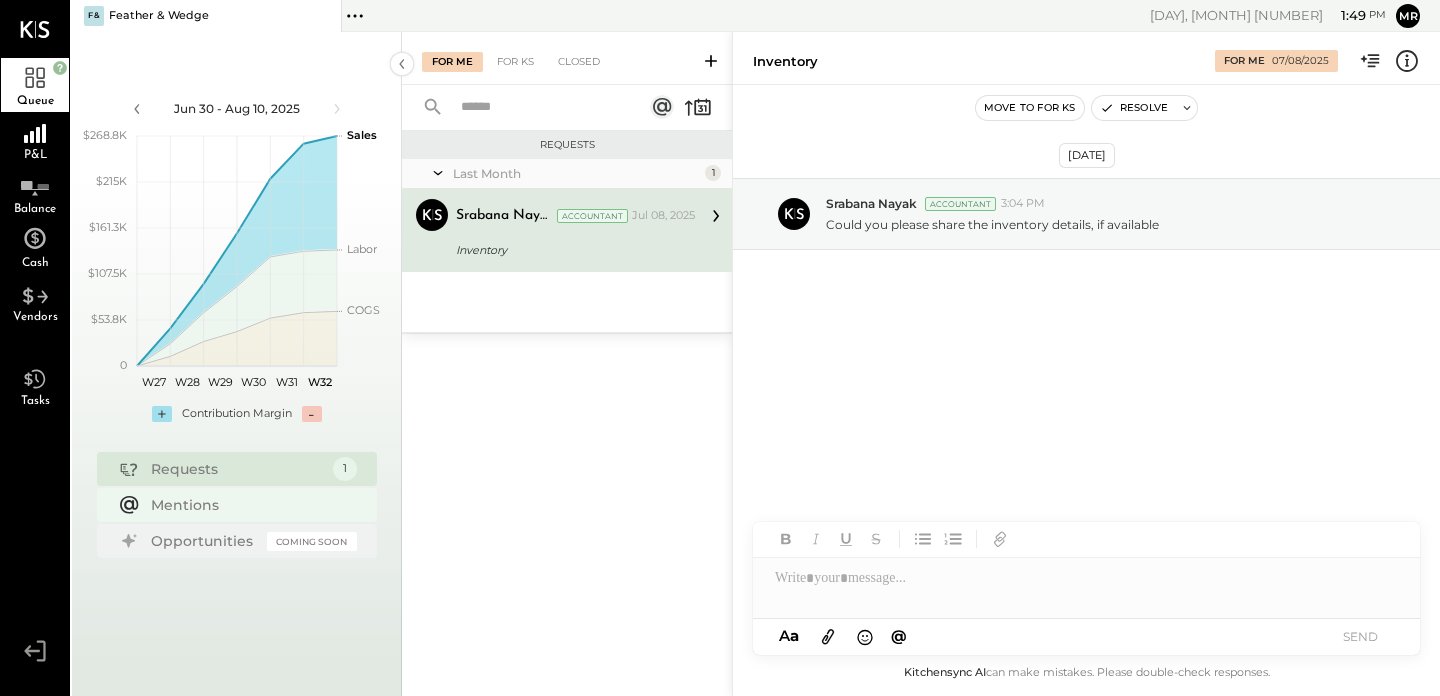 click on "Mentions" at bounding box center (249, 505) 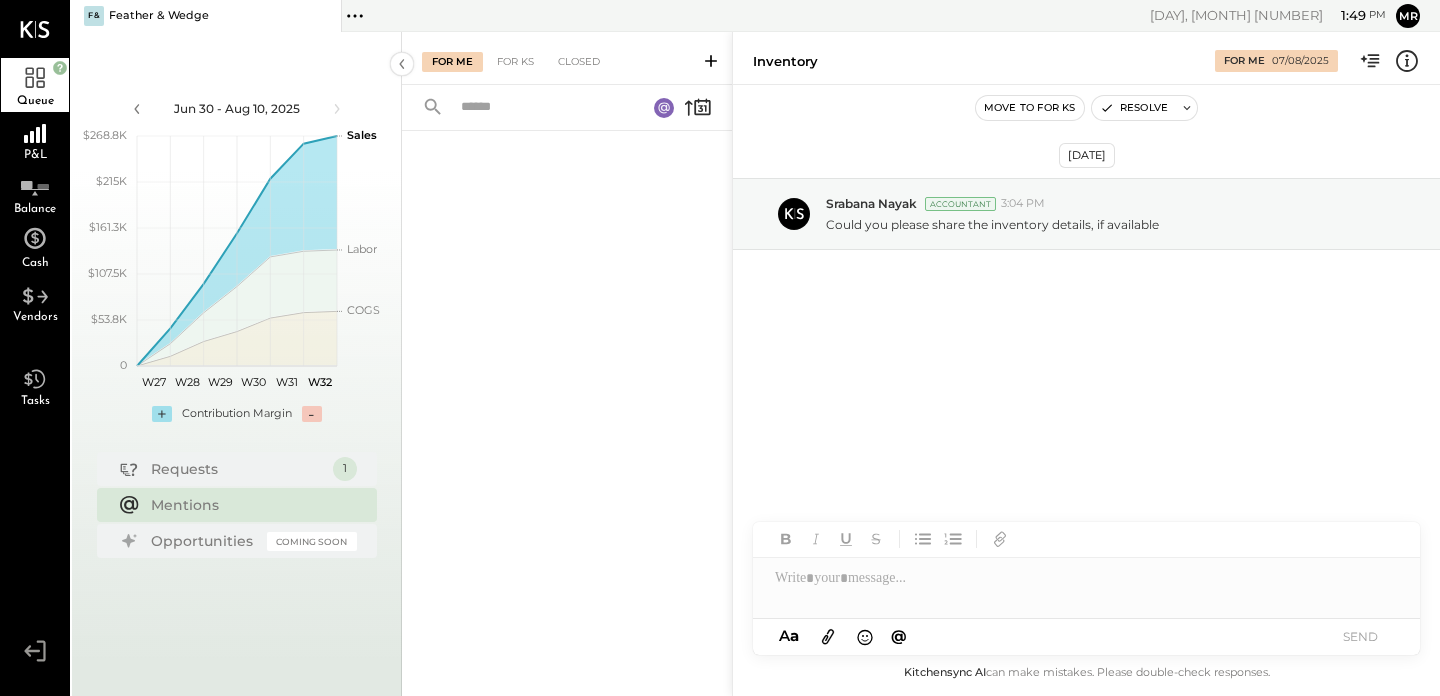 click 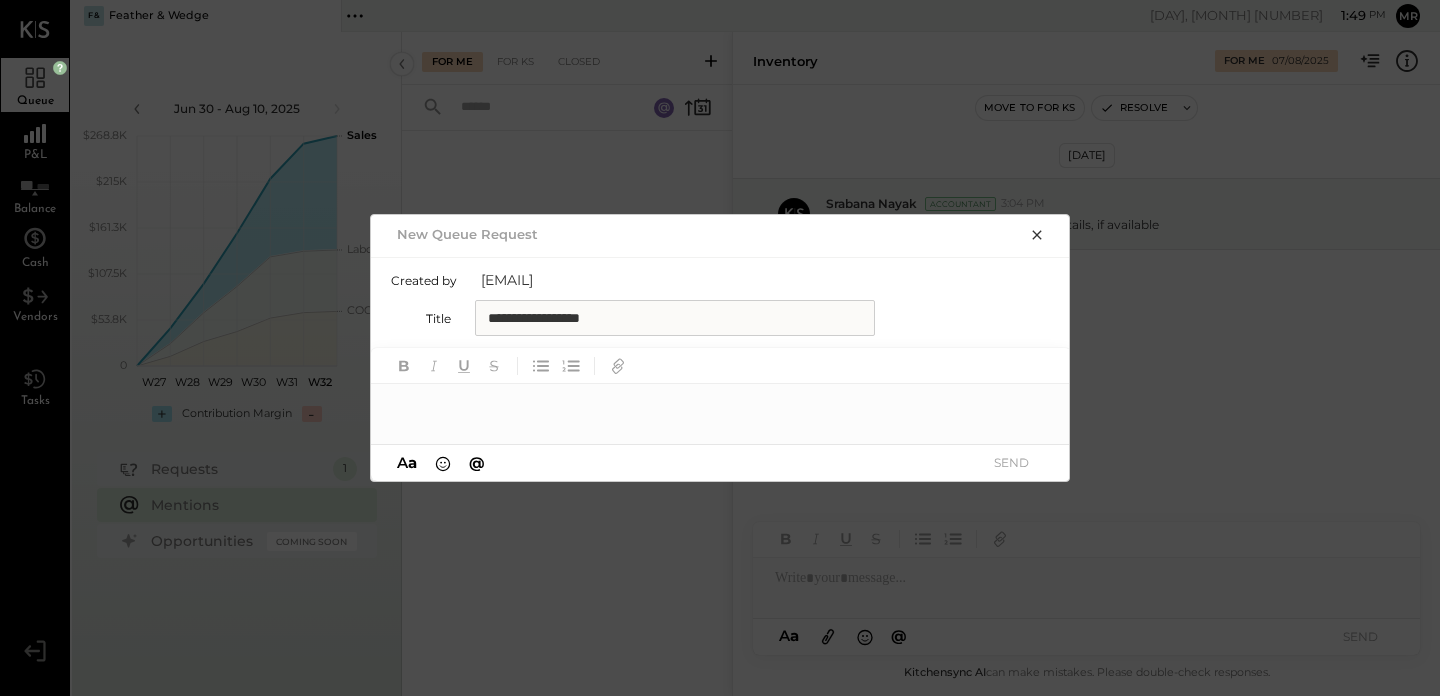 type 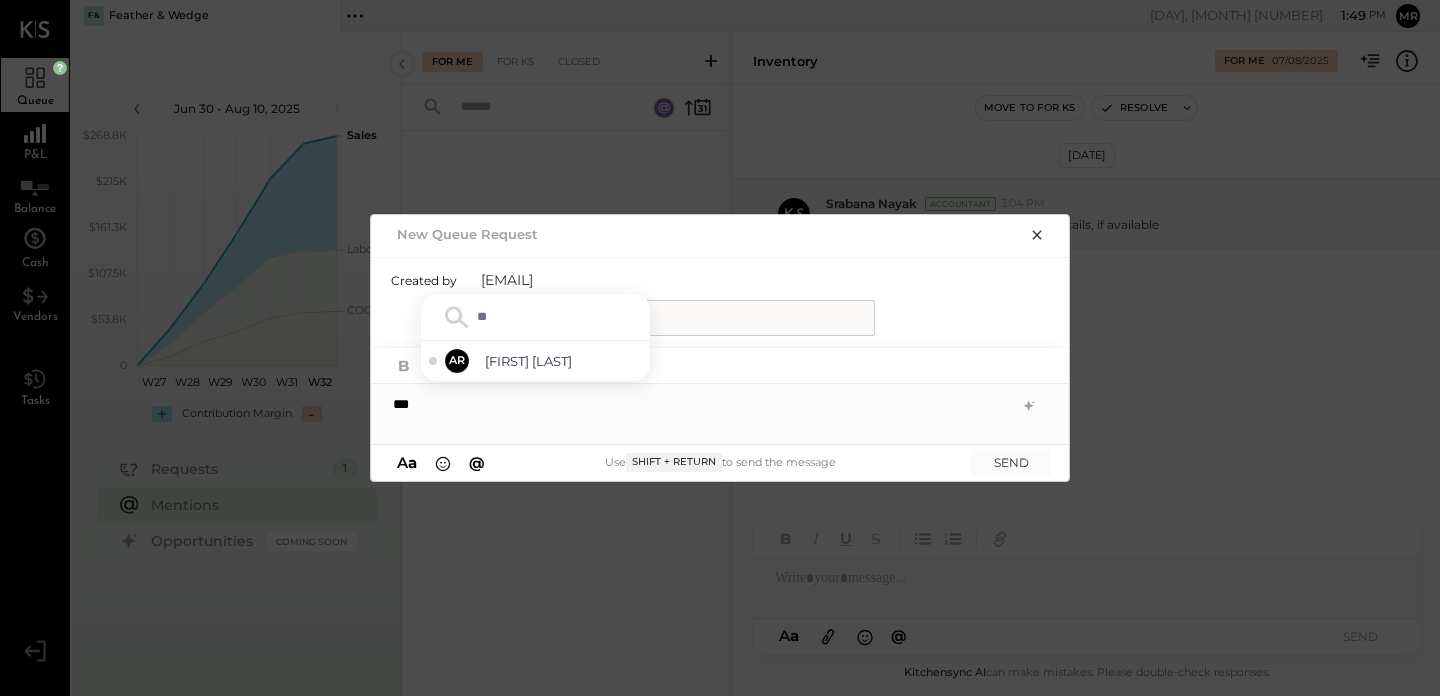 type on "*" 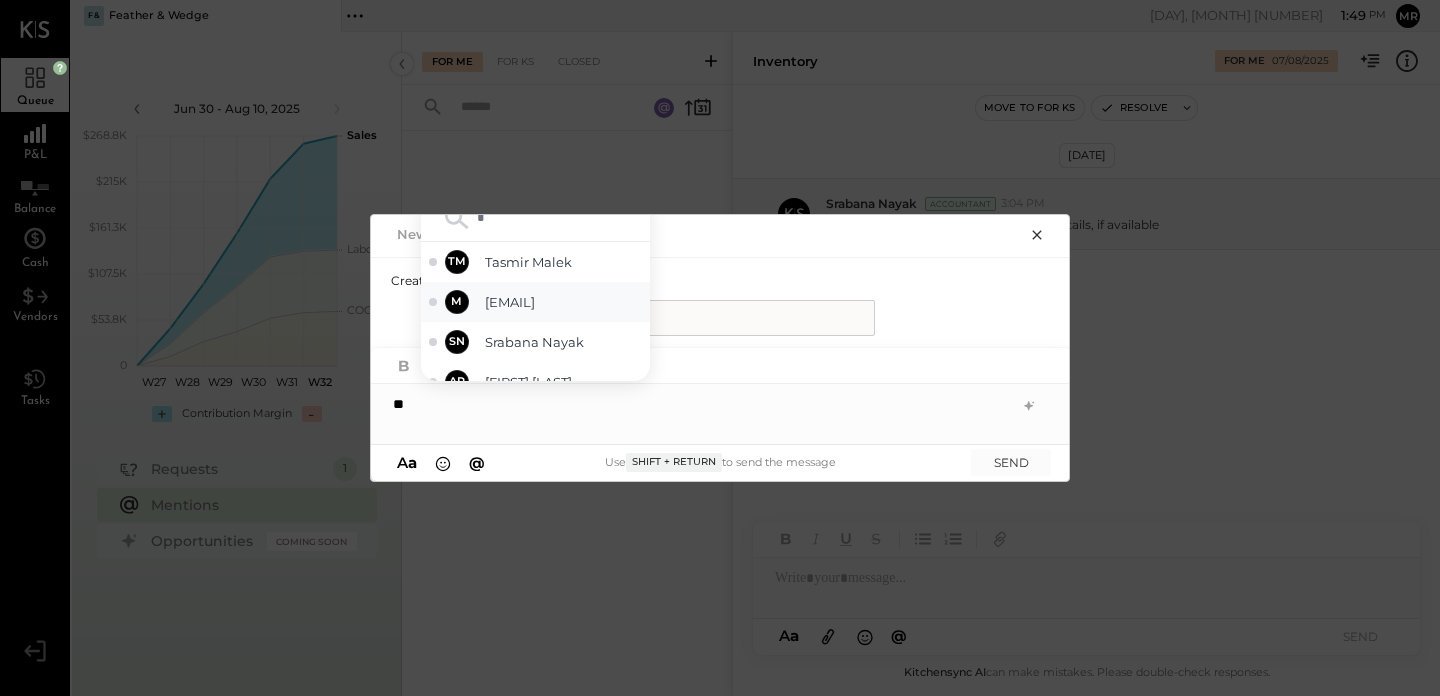 scroll, scrollTop: 60, scrollLeft: 0, axis: vertical 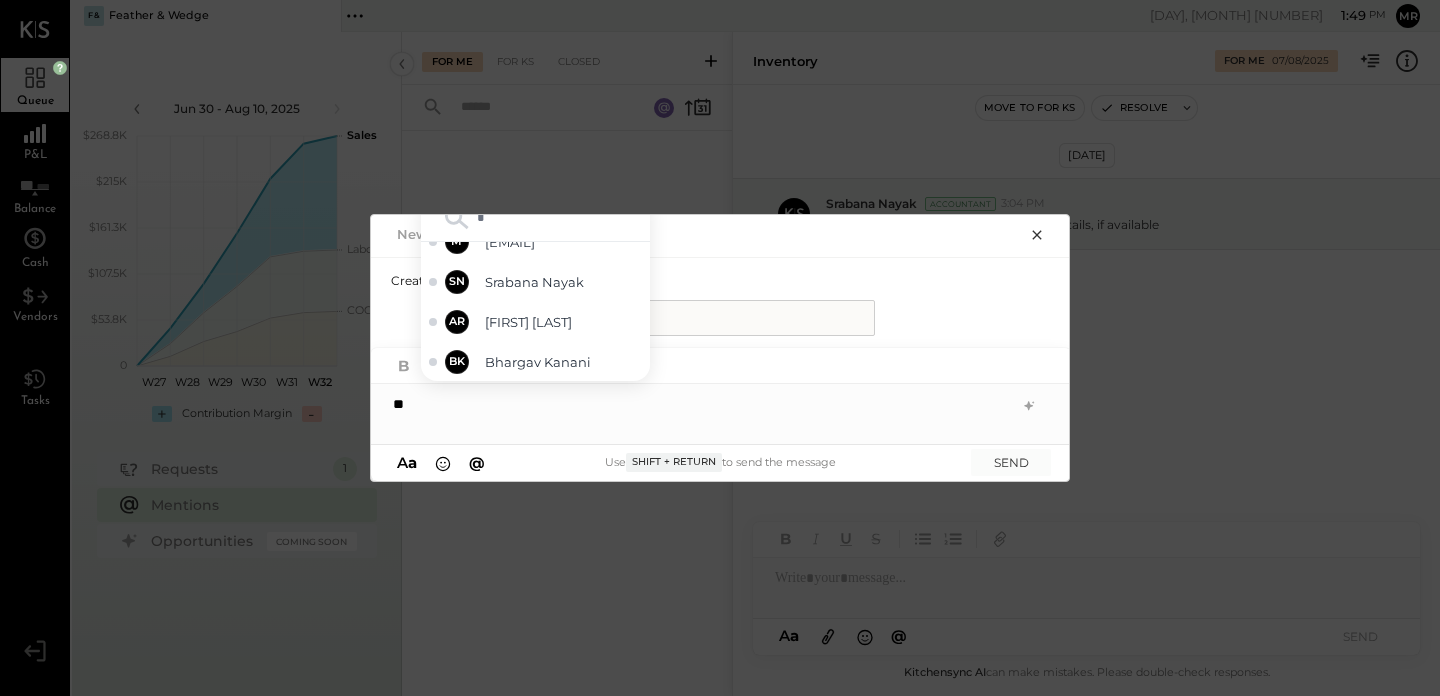click on "**" at bounding box center [721, 404] 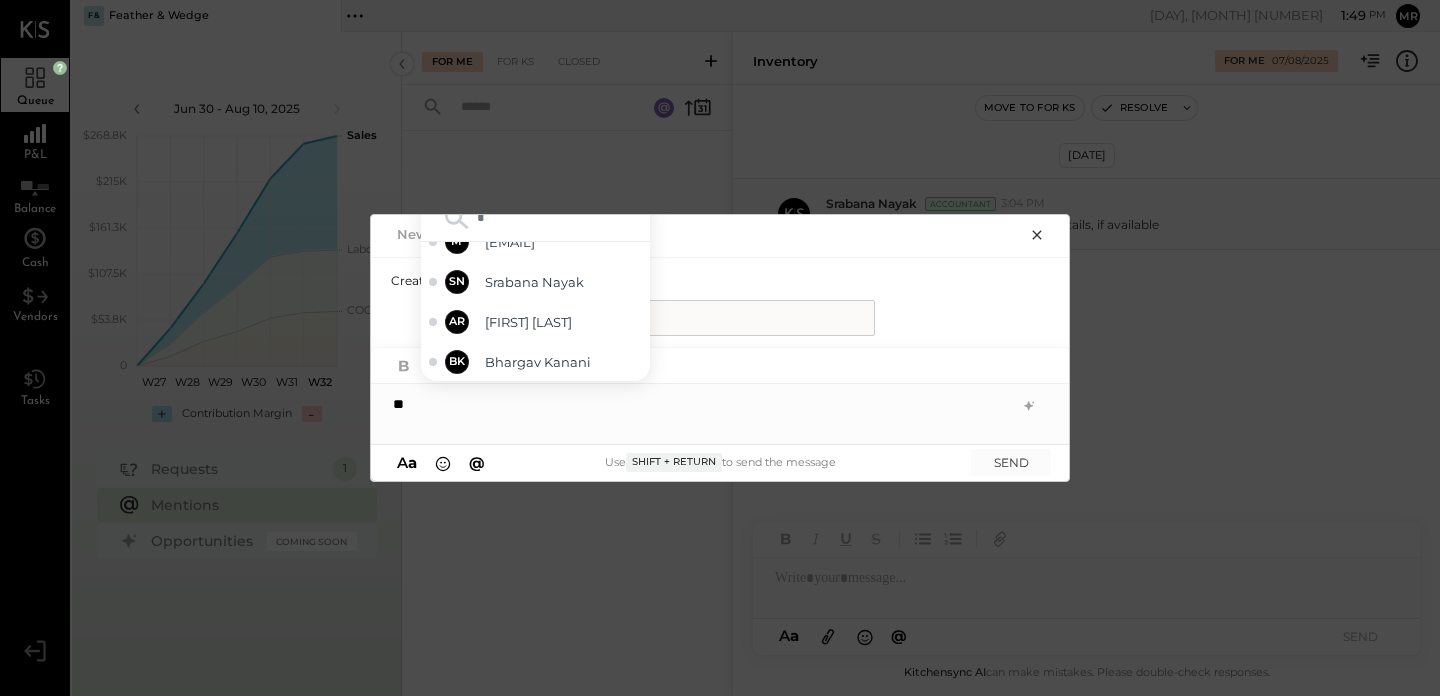 click 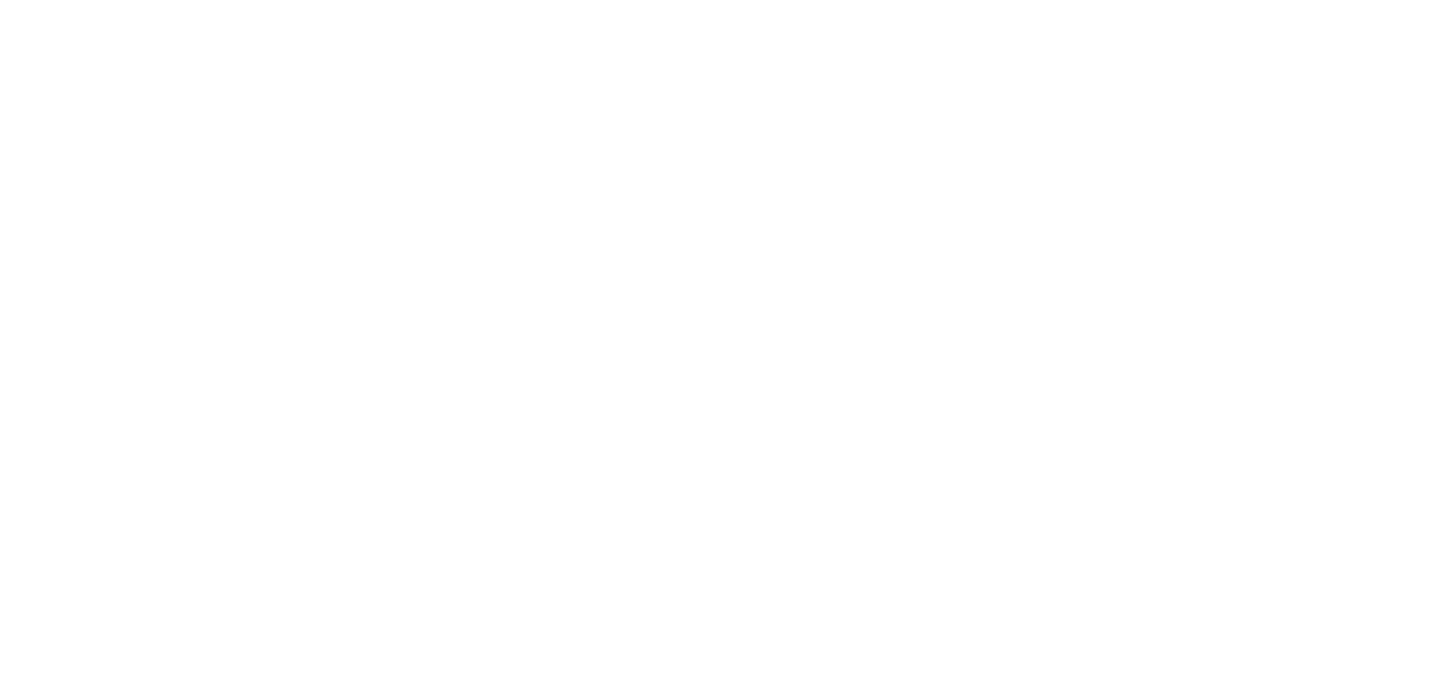 scroll, scrollTop: 0, scrollLeft: 0, axis: both 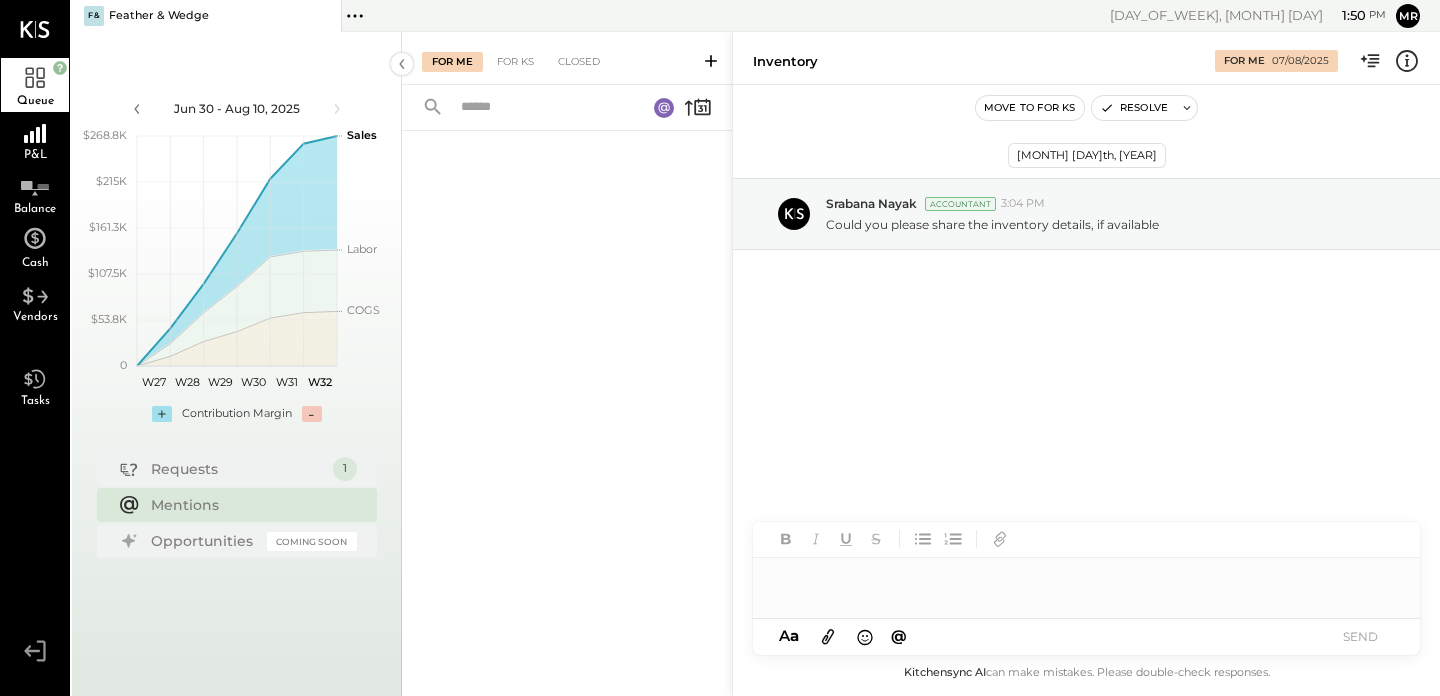 click at bounding box center (711, 60) 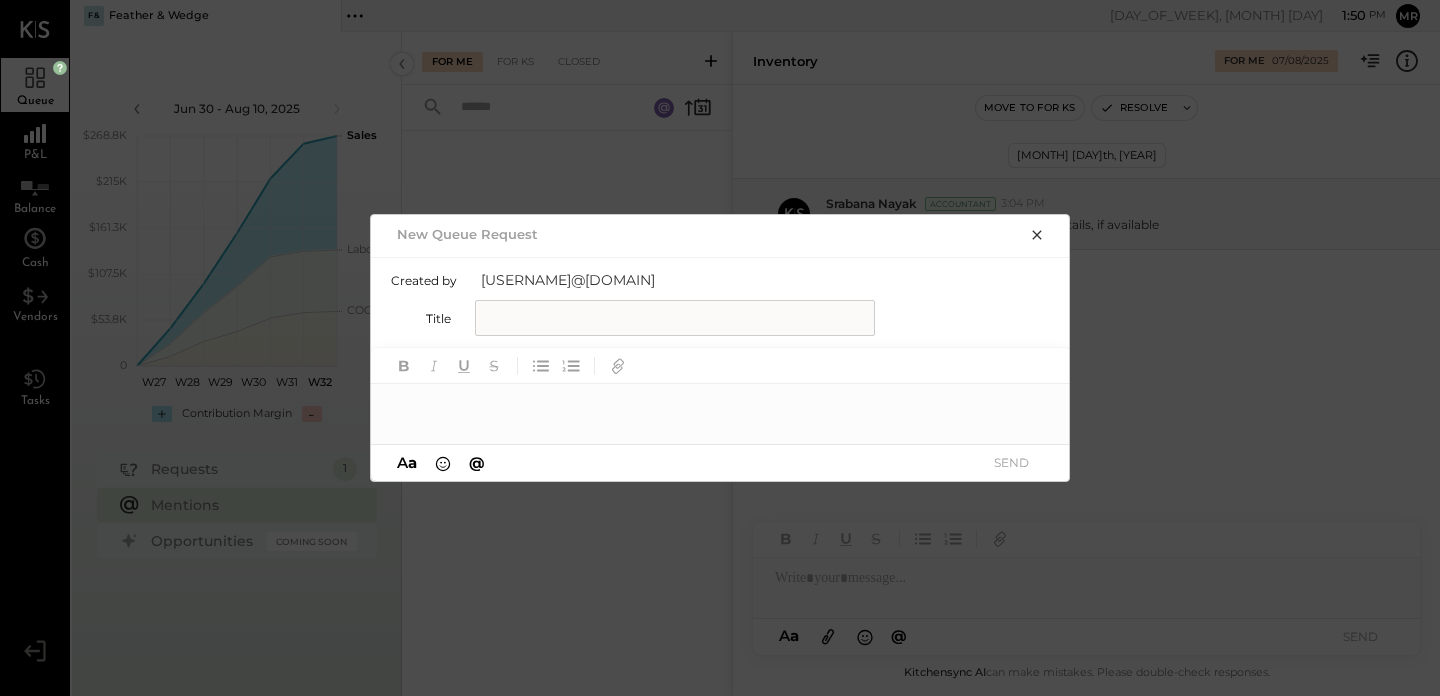 click at bounding box center [675, 318] 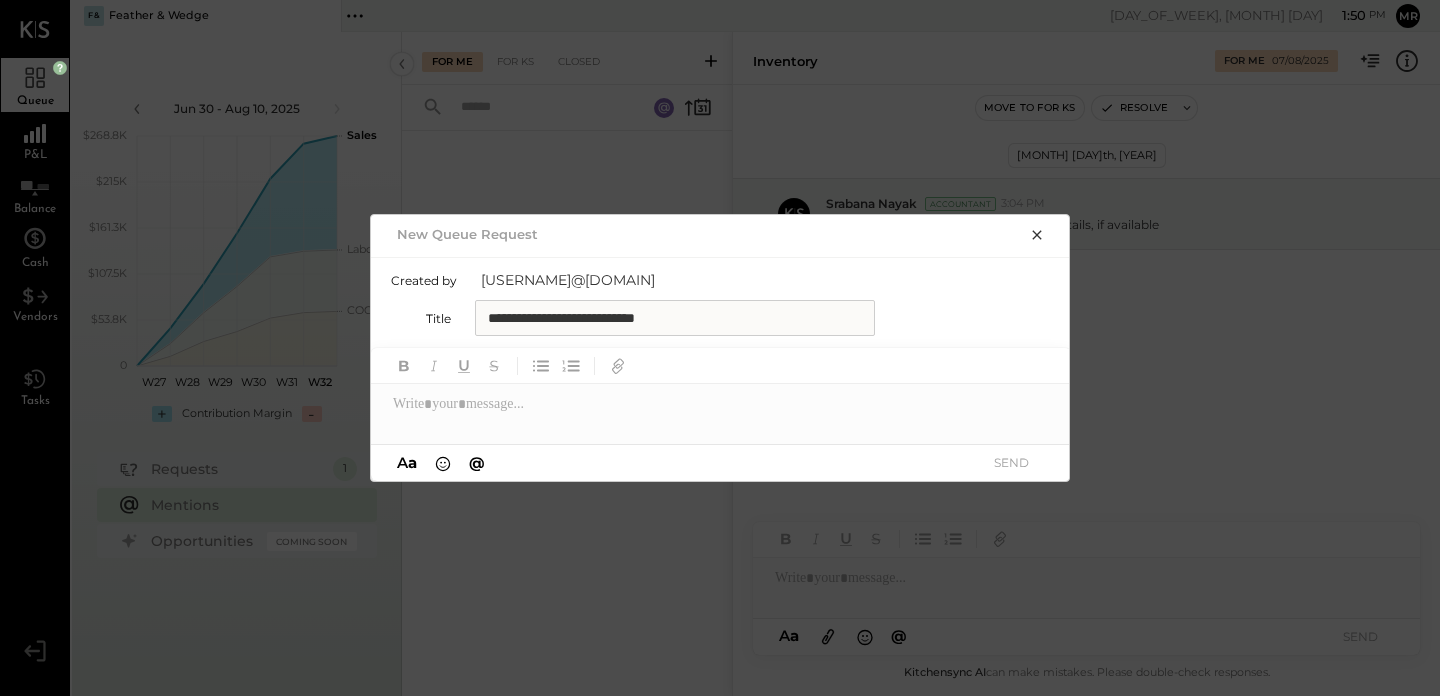 type on "**********" 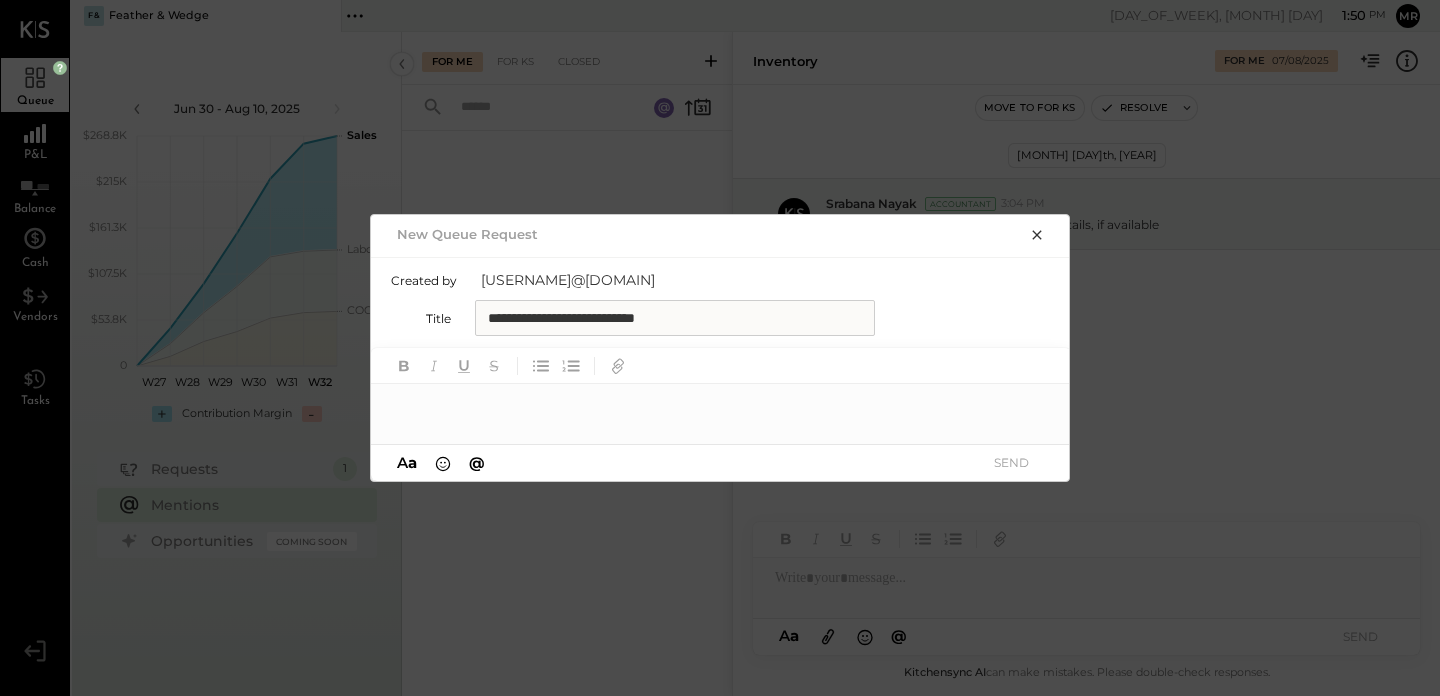 click at bounding box center (721, 404) 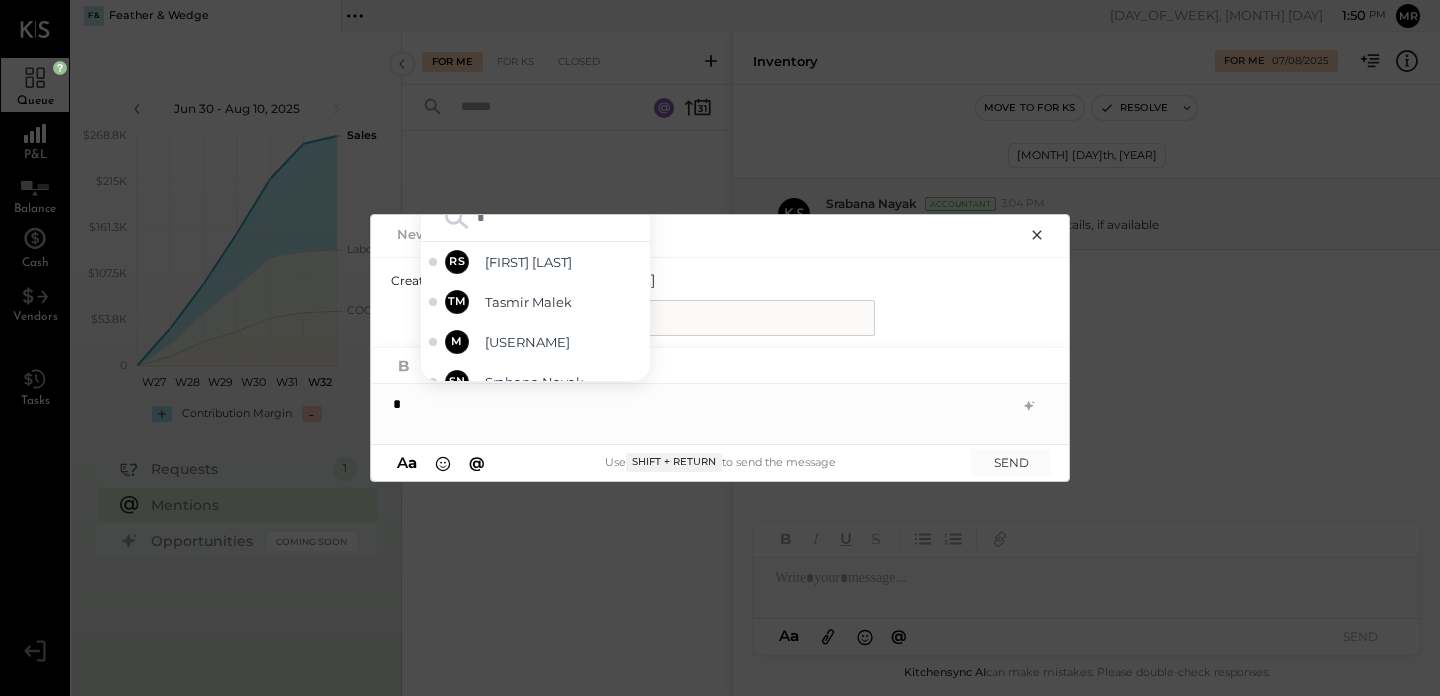 type on "**" 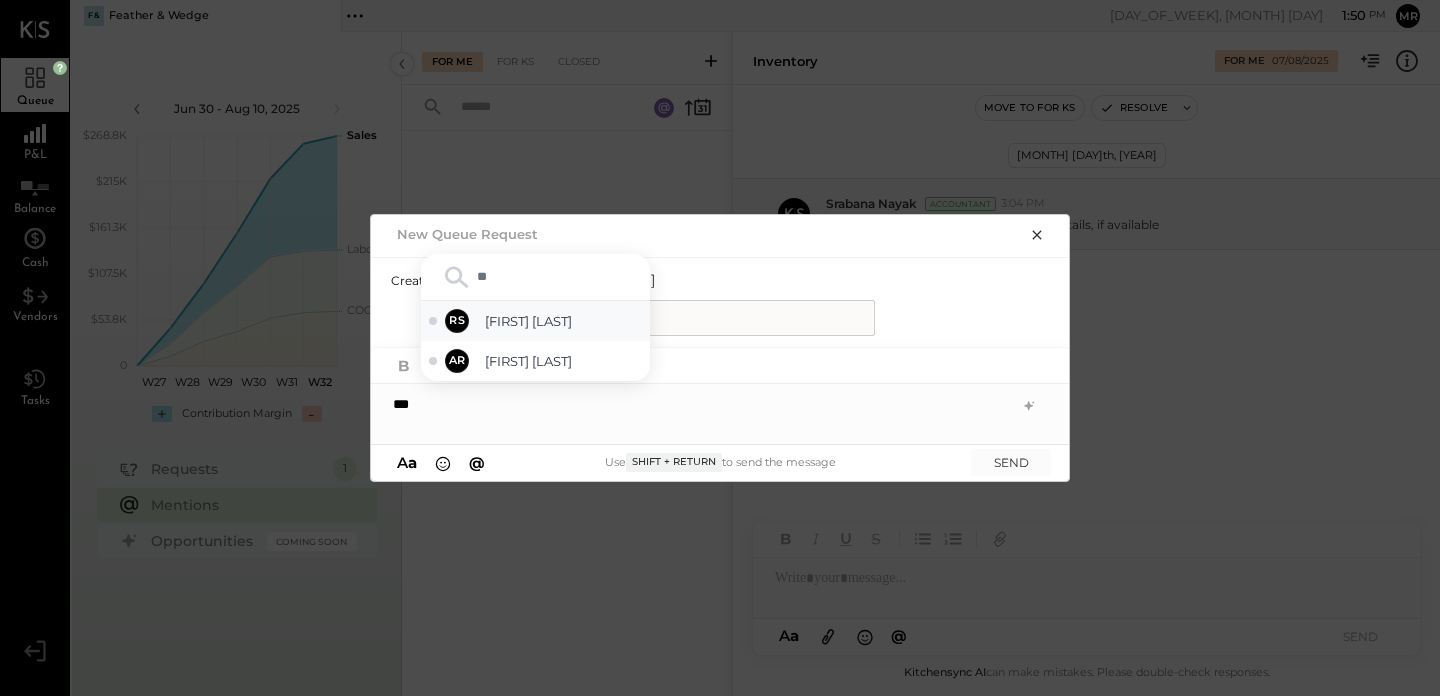 click on "[FIRST] [LAST]" at bounding box center [563, 321] 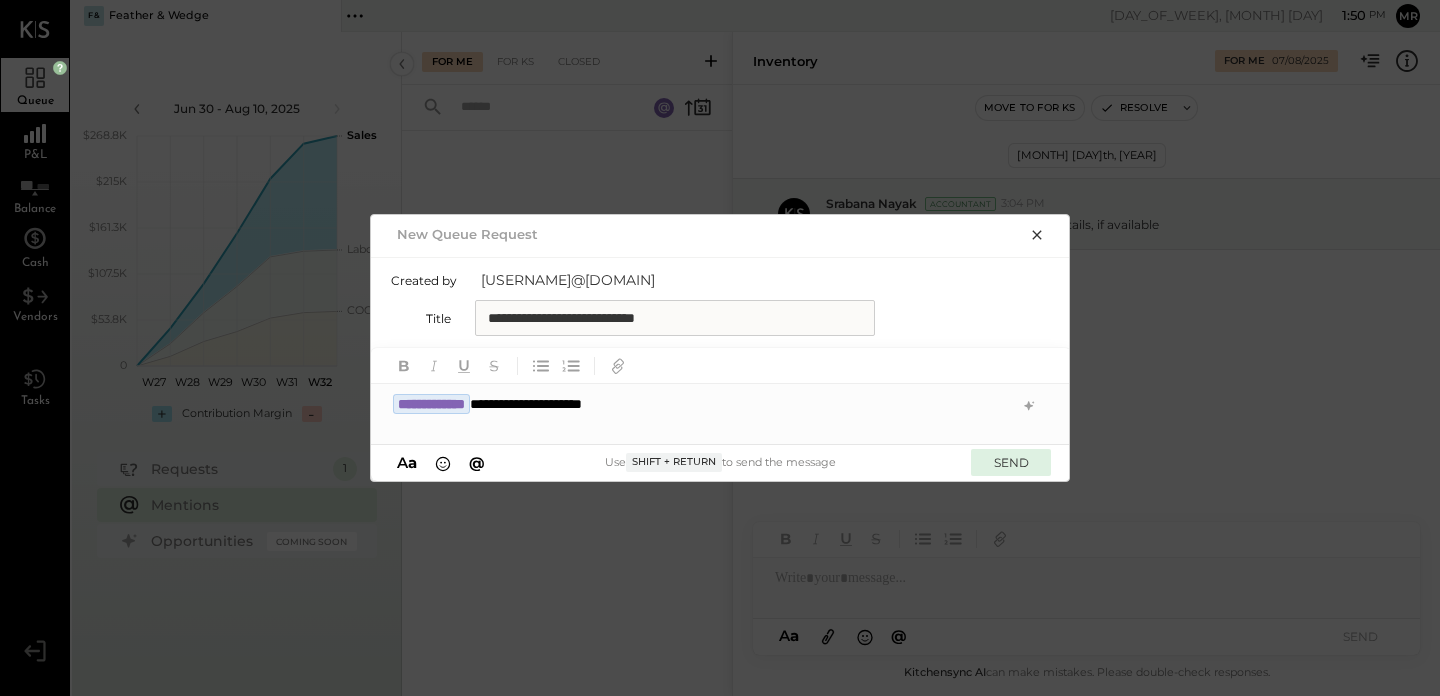 click on "SEND" at bounding box center [1011, 462] 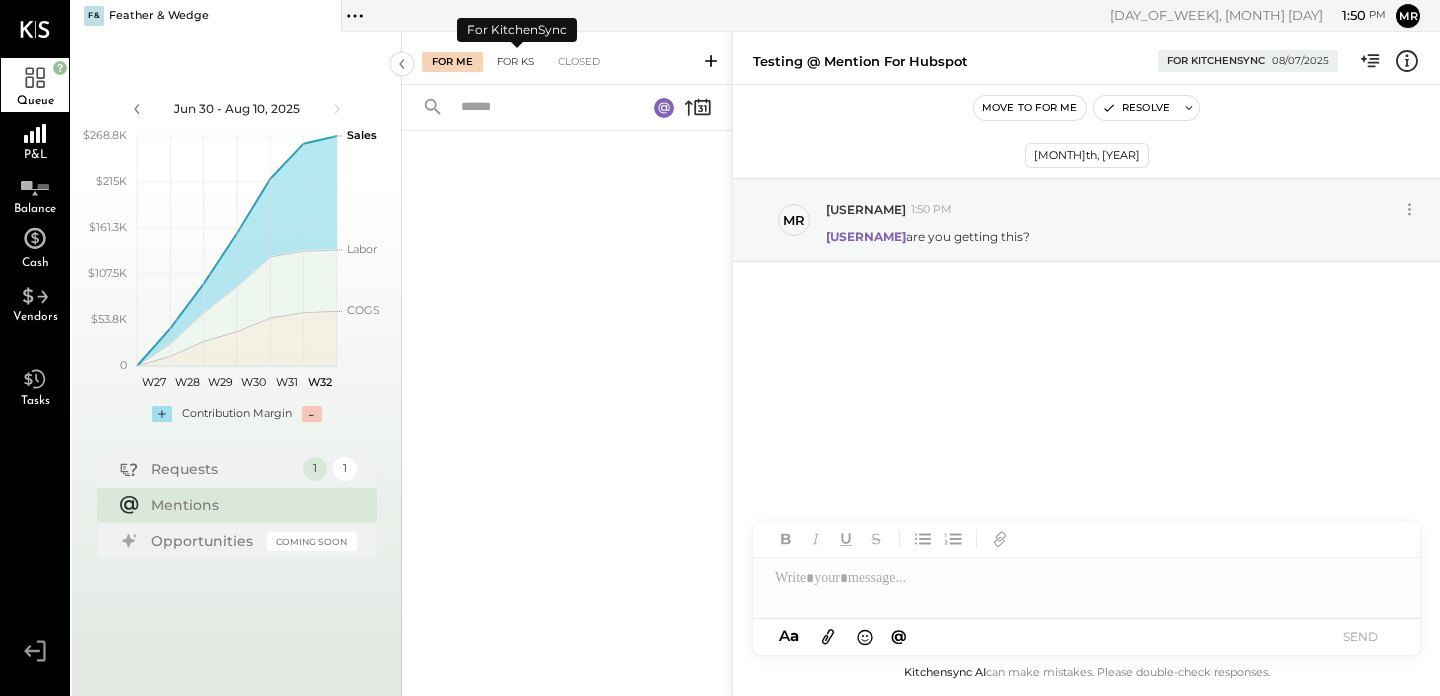 click on "For KS" at bounding box center [515, 62] 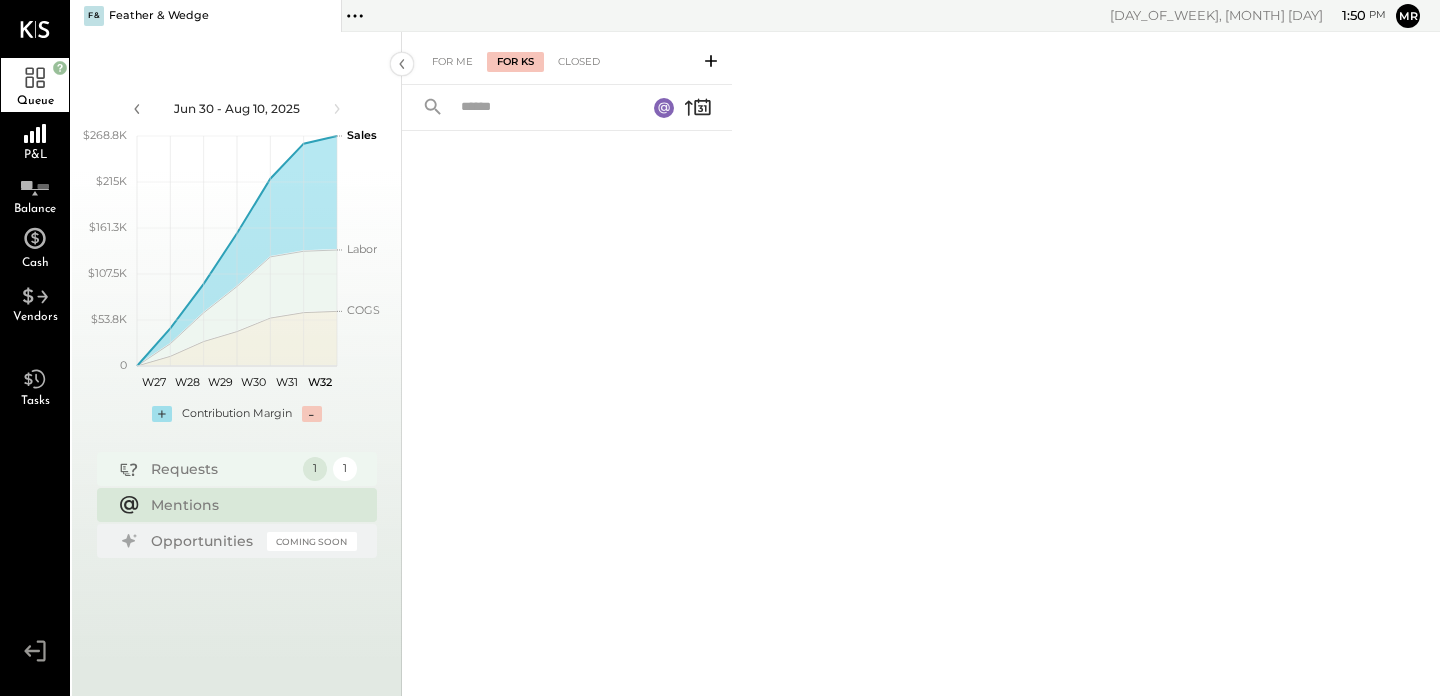 click on "Requests" at bounding box center (222, 469) 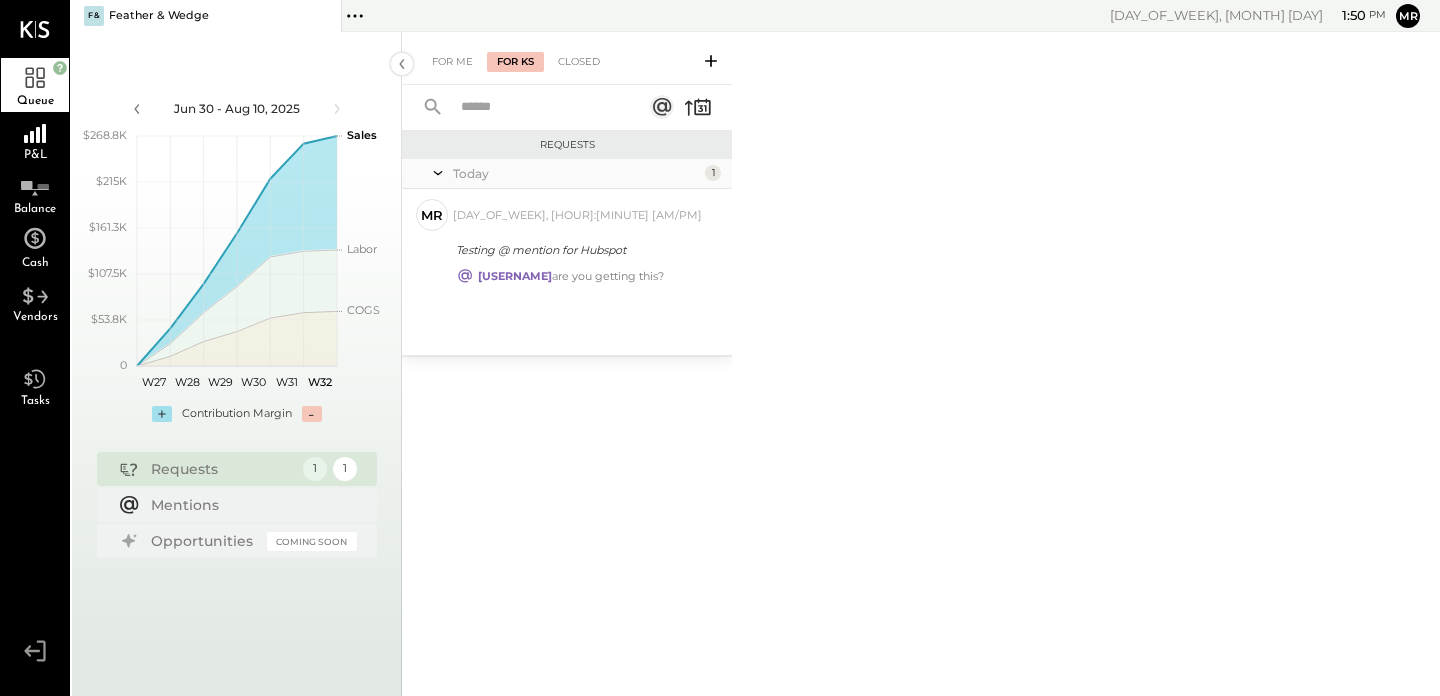 click on "For Me For KS Closed" at bounding box center [567, 58] 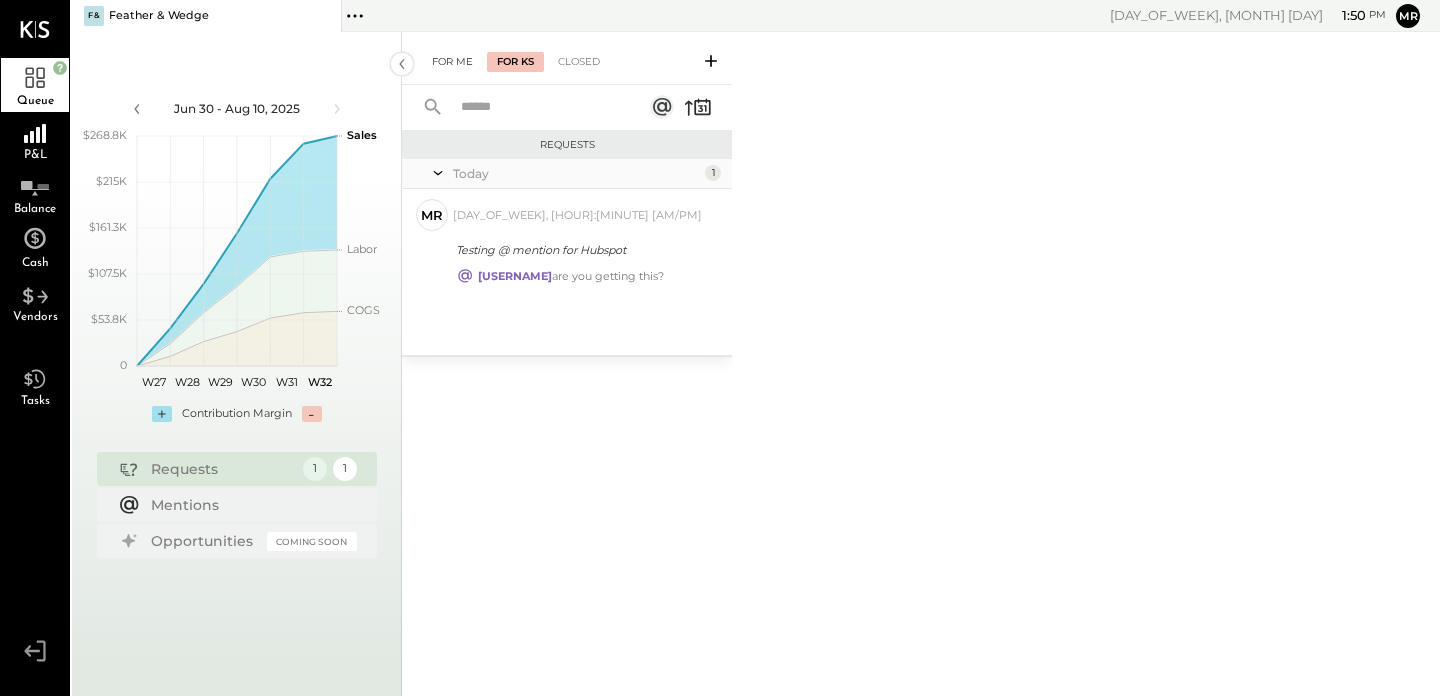 click on "For Me" at bounding box center [452, 62] 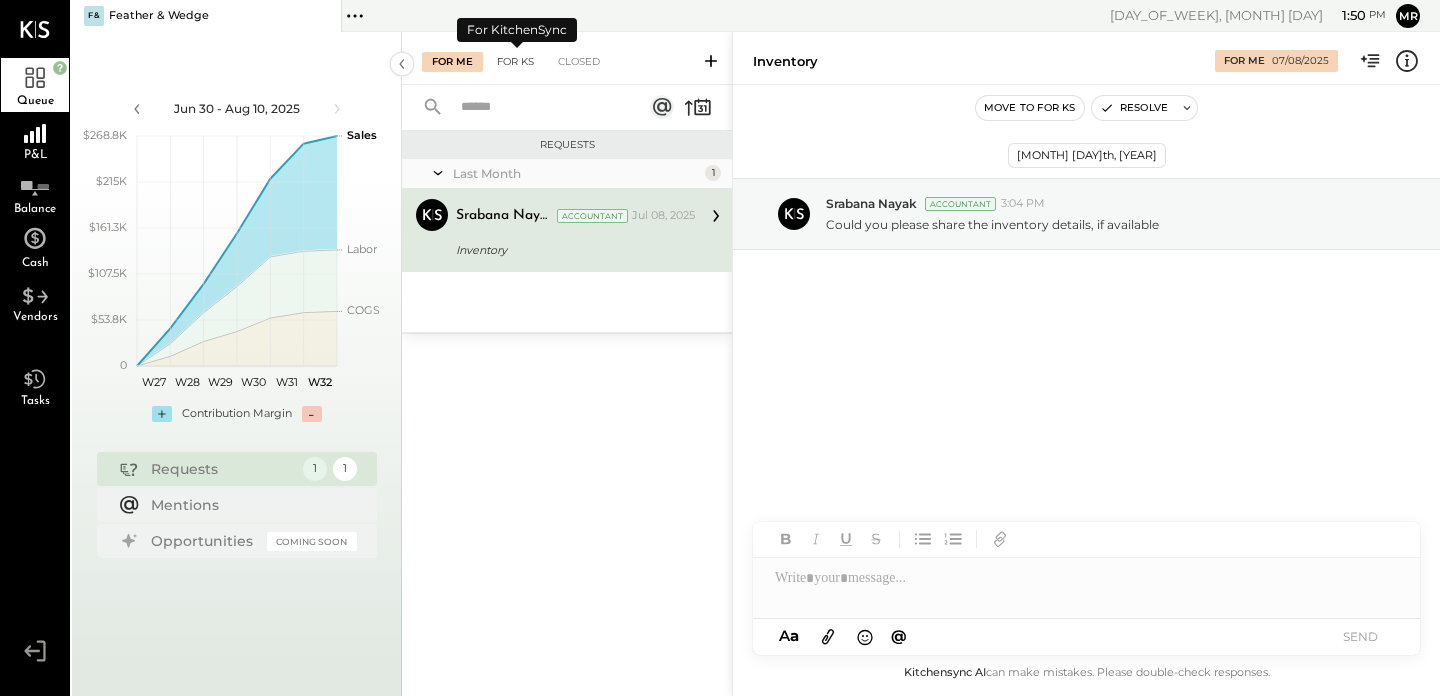 click on "For KS" at bounding box center (515, 62) 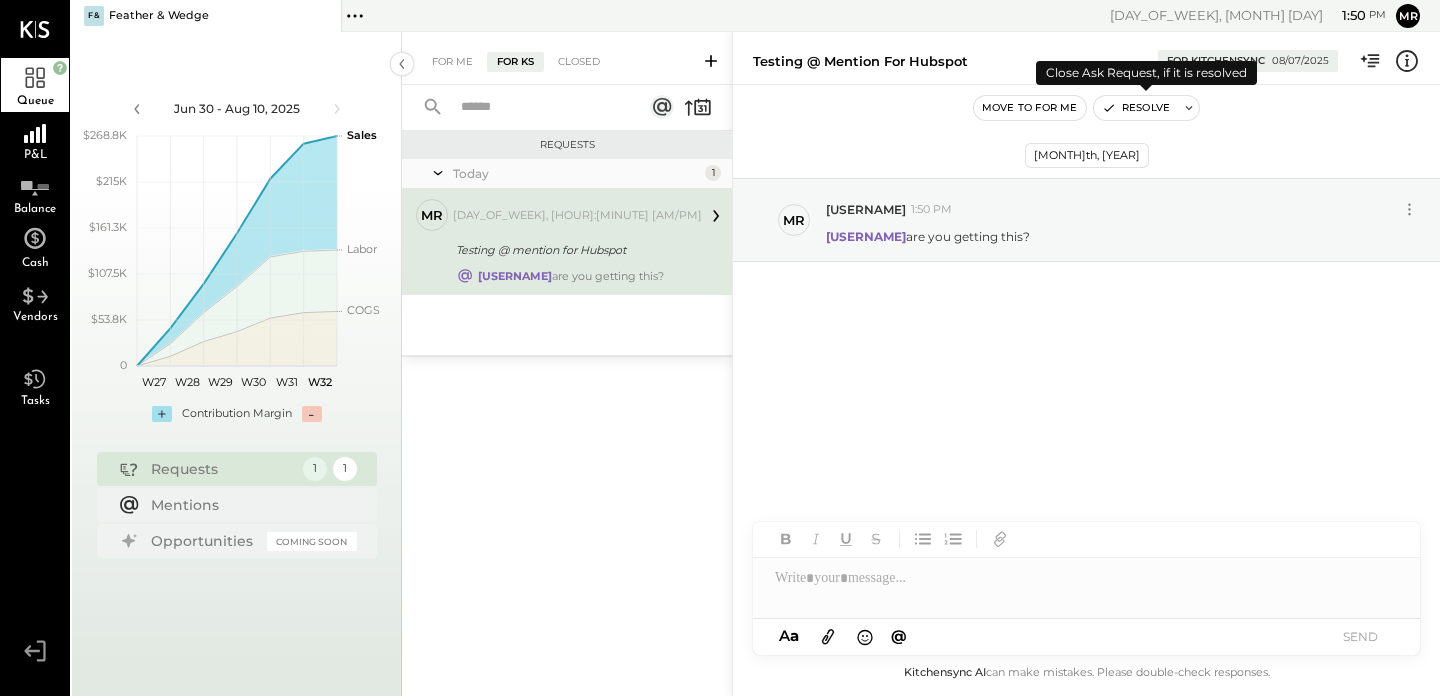 click on "Resolve" at bounding box center [1136, 108] 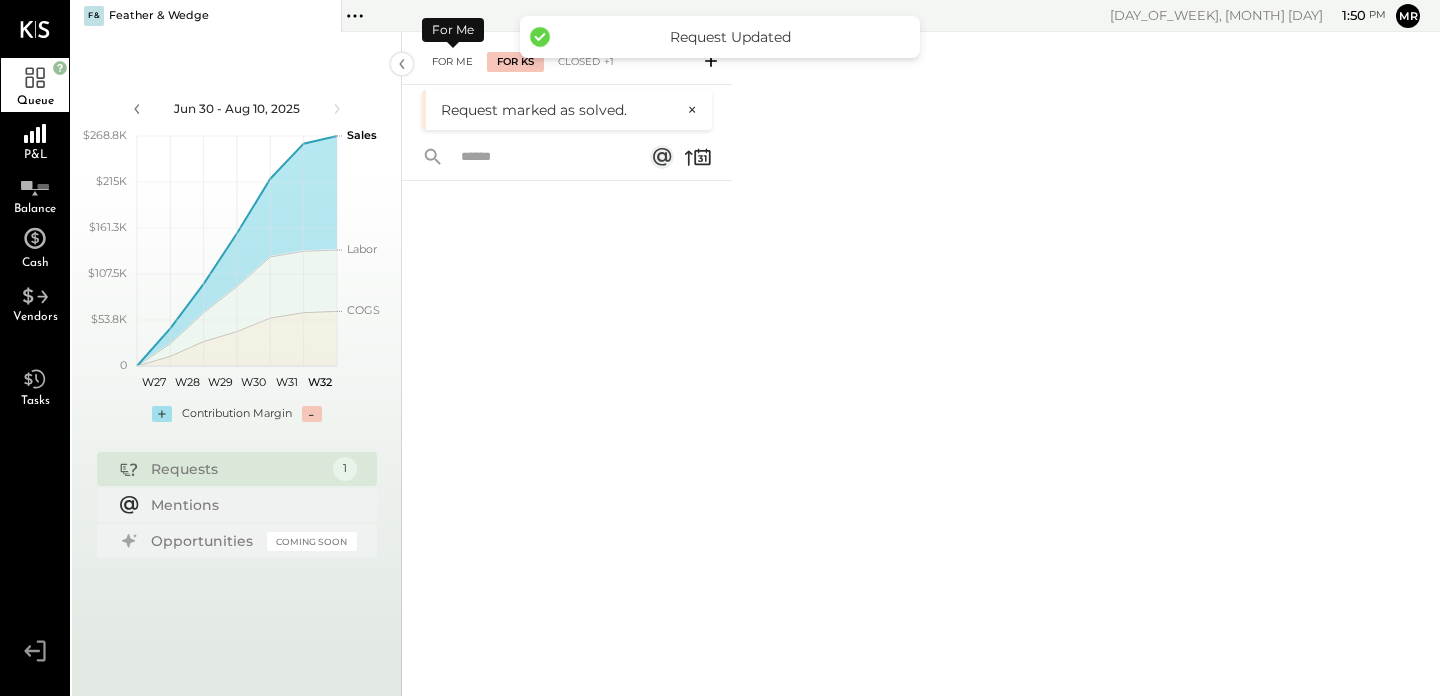 click on "For Me" at bounding box center [452, 62] 